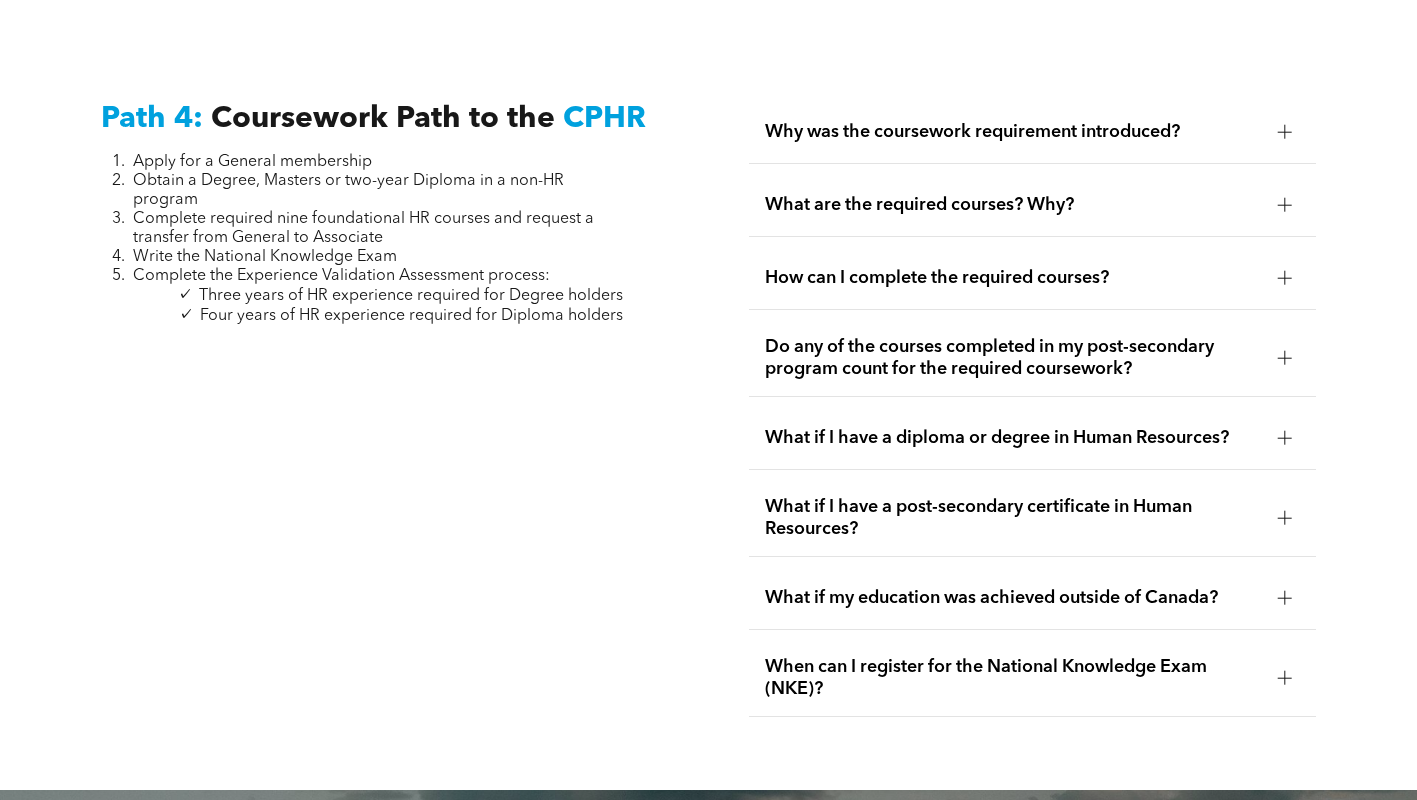 scroll, scrollTop: 5874, scrollLeft: 0, axis: vertical 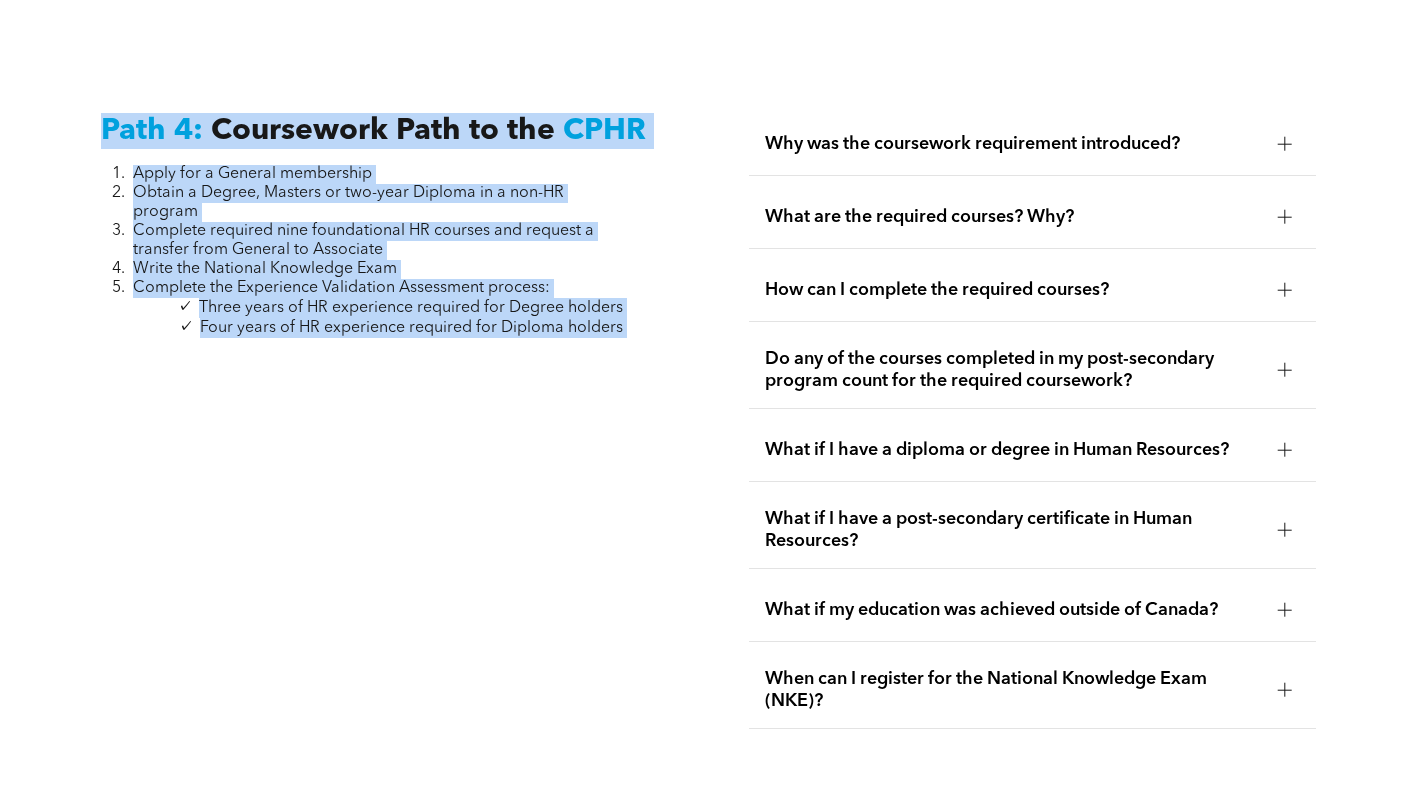 drag, startPoint x: 659, startPoint y: 310, endPoint x: 86, endPoint y: 114, distance: 605.5947 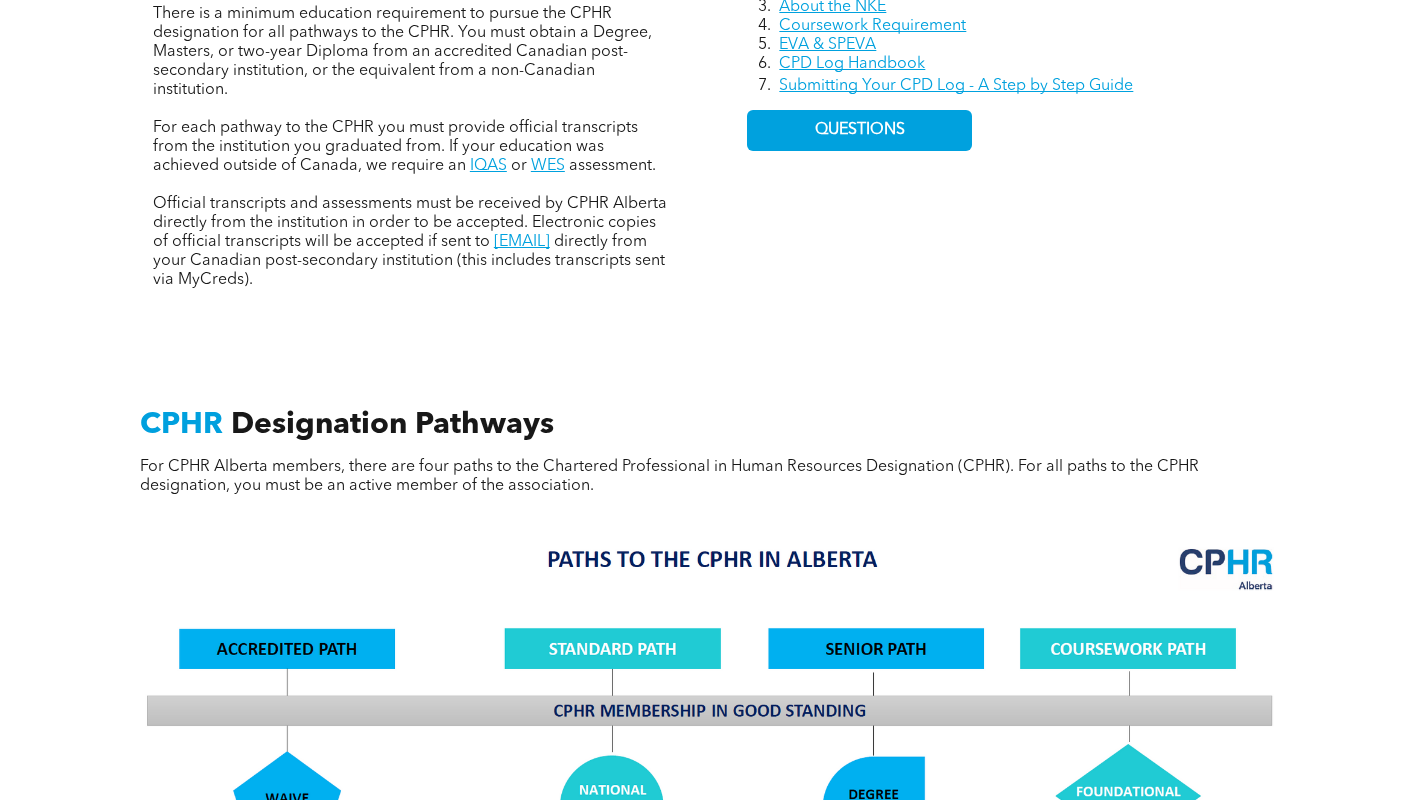 scroll, scrollTop: 974, scrollLeft: 0, axis: vertical 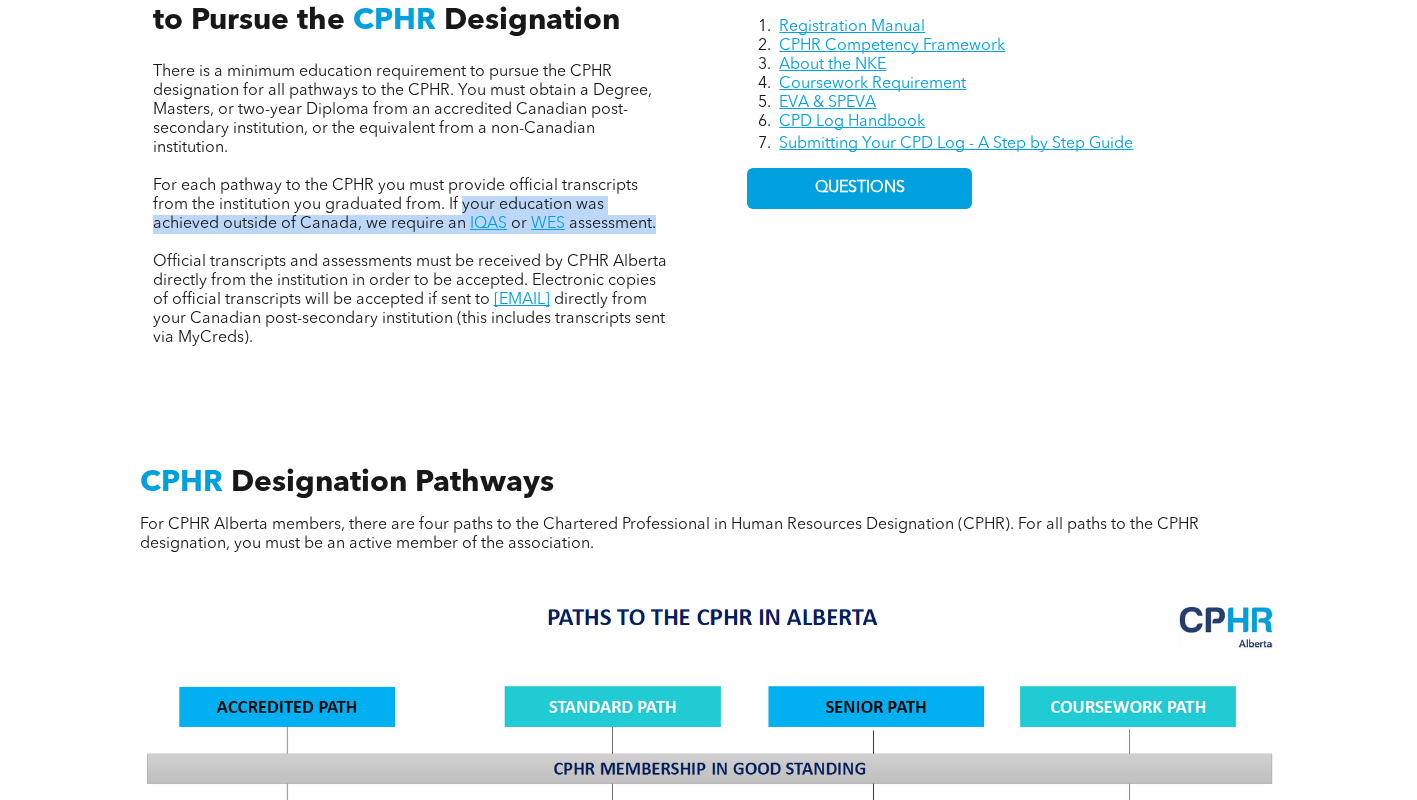 drag, startPoint x: 462, startPoint y: 202, endPoint x: 674, endPoint y: 224, distance: 213.13846 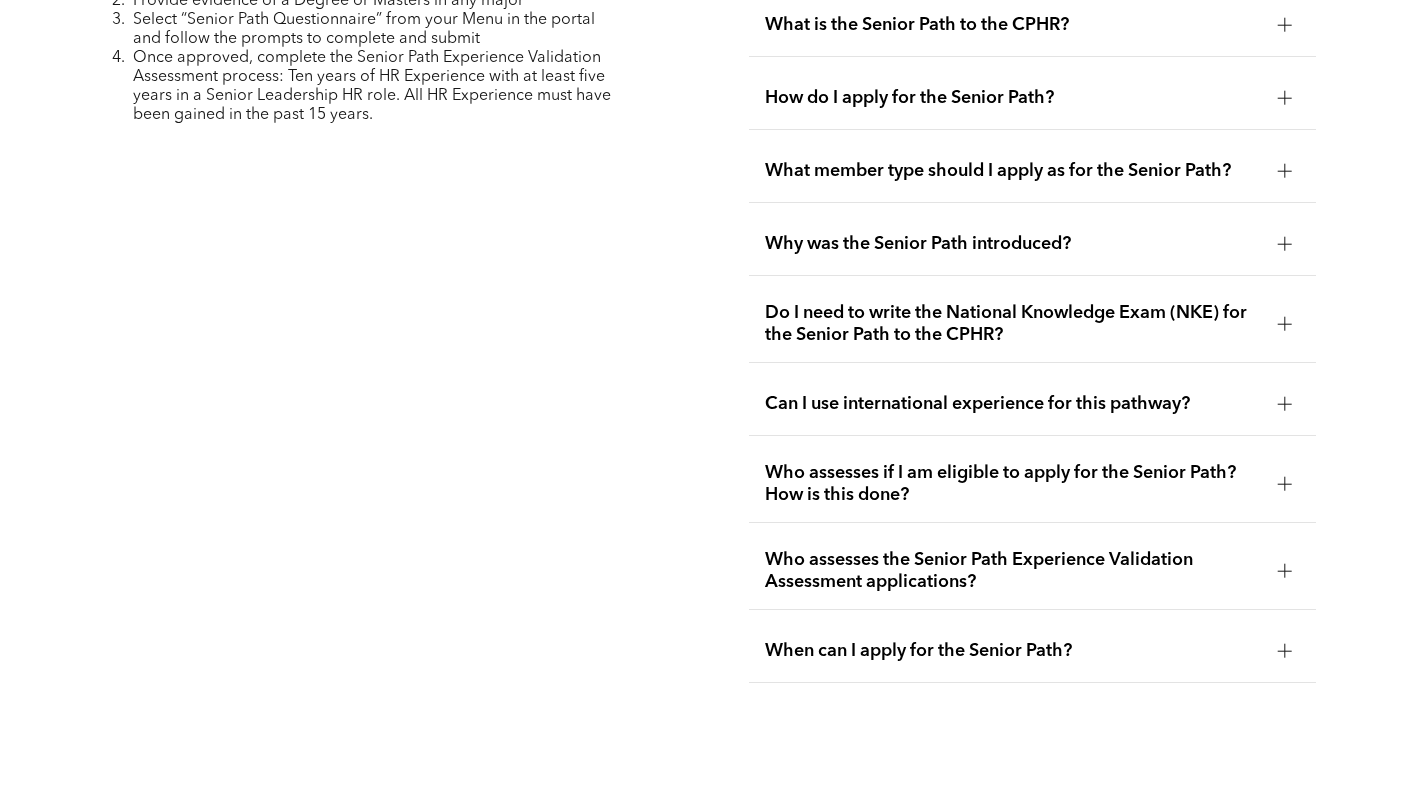 scroll, scrollTop: 5074, scrollLeft: 0, axis: vertical 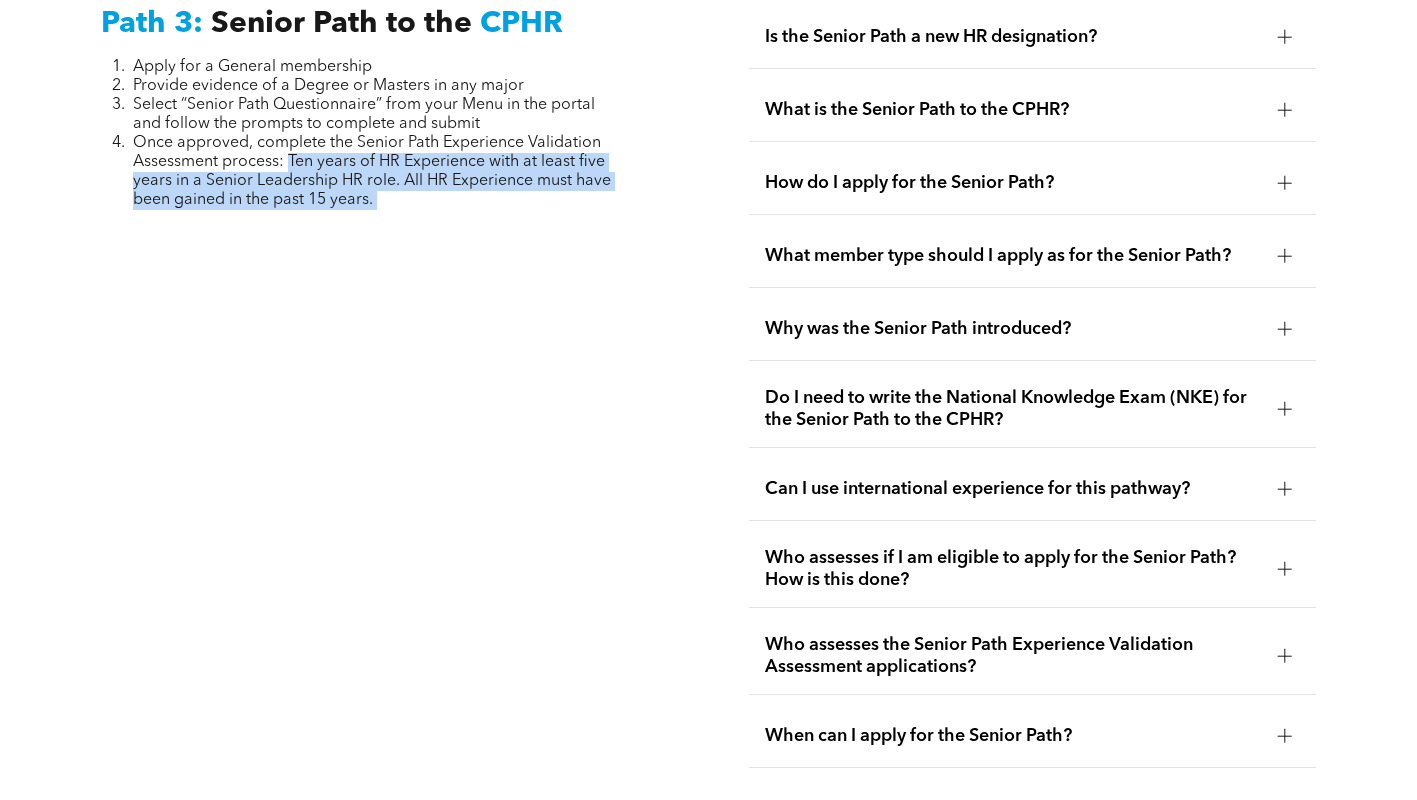 drag, startPoint x: 291, startPoint y: 145, endPoint x: 372, endPoint y: 205, distance: 100.80179 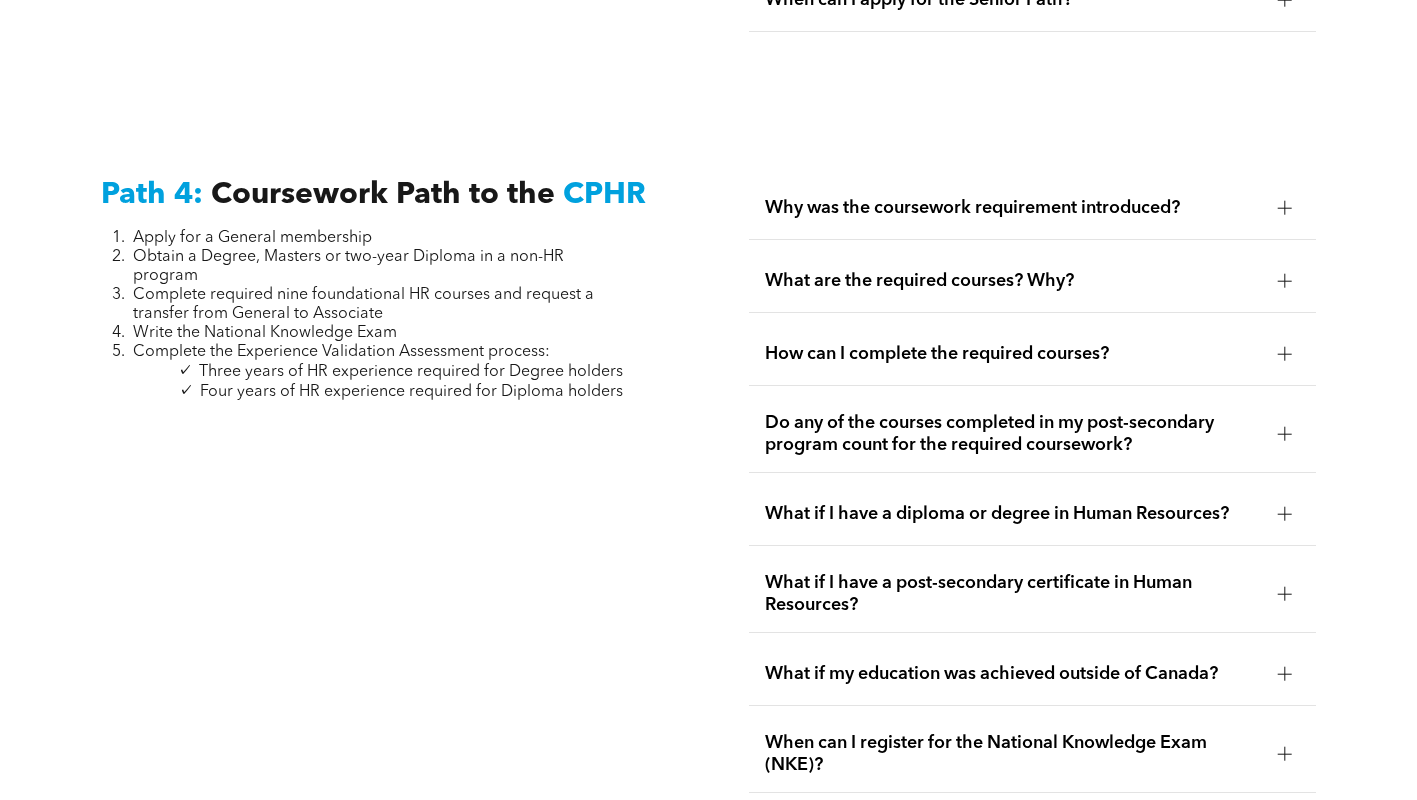 scroll, scrollTop: 5834, scrollLeft: 0, axis: vertical 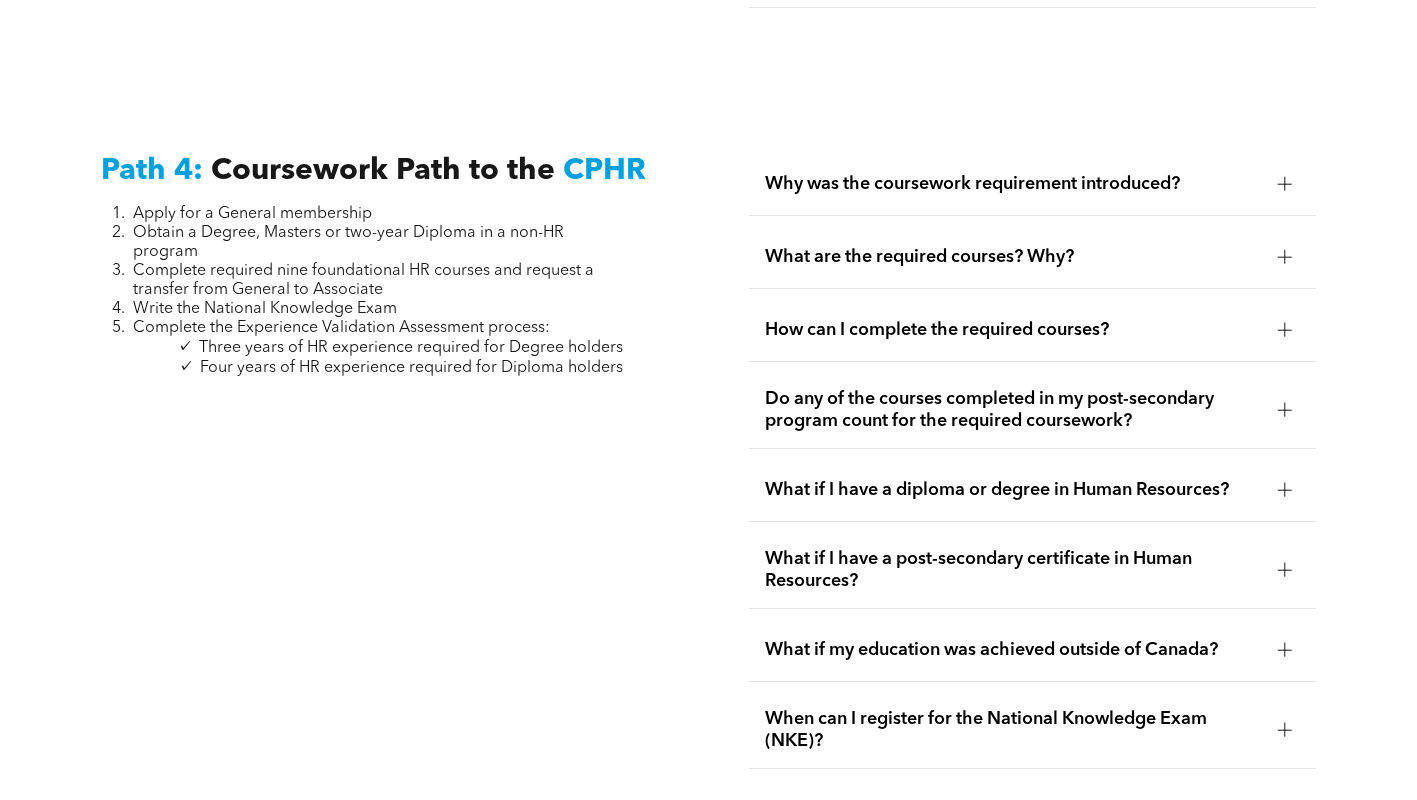 click on "What if I have a diploma or degree in Human Resources?" at bounding box center (1013, 490) 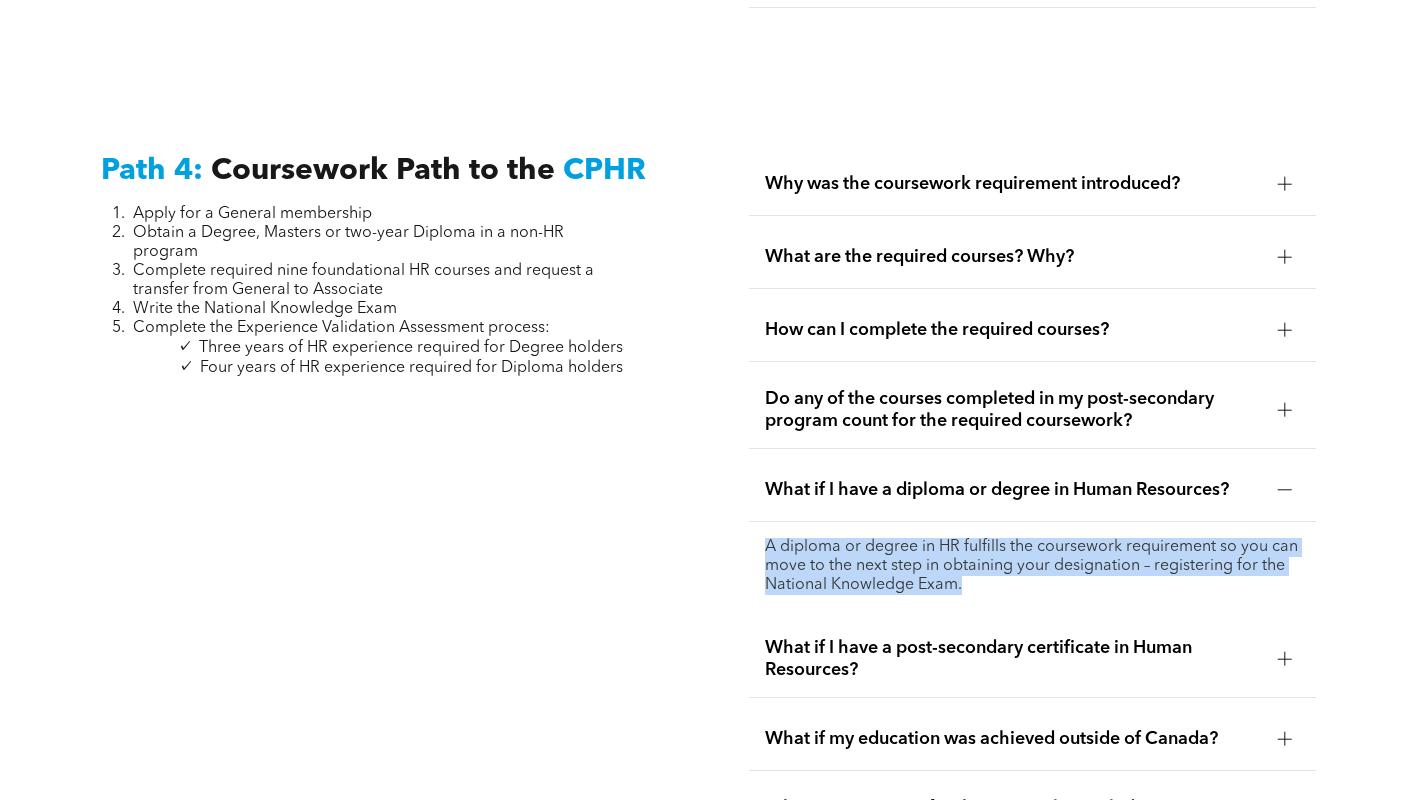 drag, startPoint x: 750, startPoint y: 528, endPoint x: 988, endPoint y: 584, distance: 244.49948 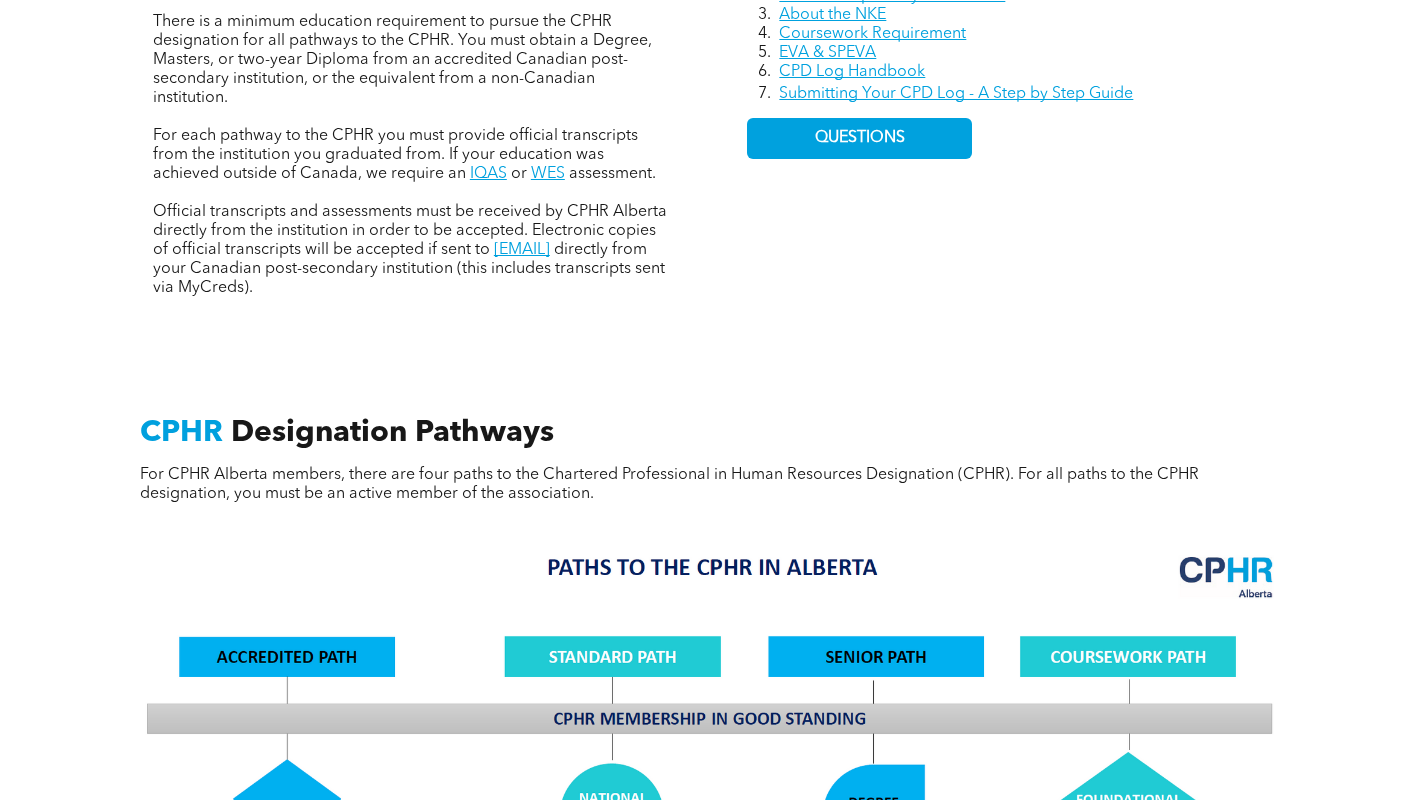 scroll, scrollTop: 534, scrollLeft: 0, axis: vertical 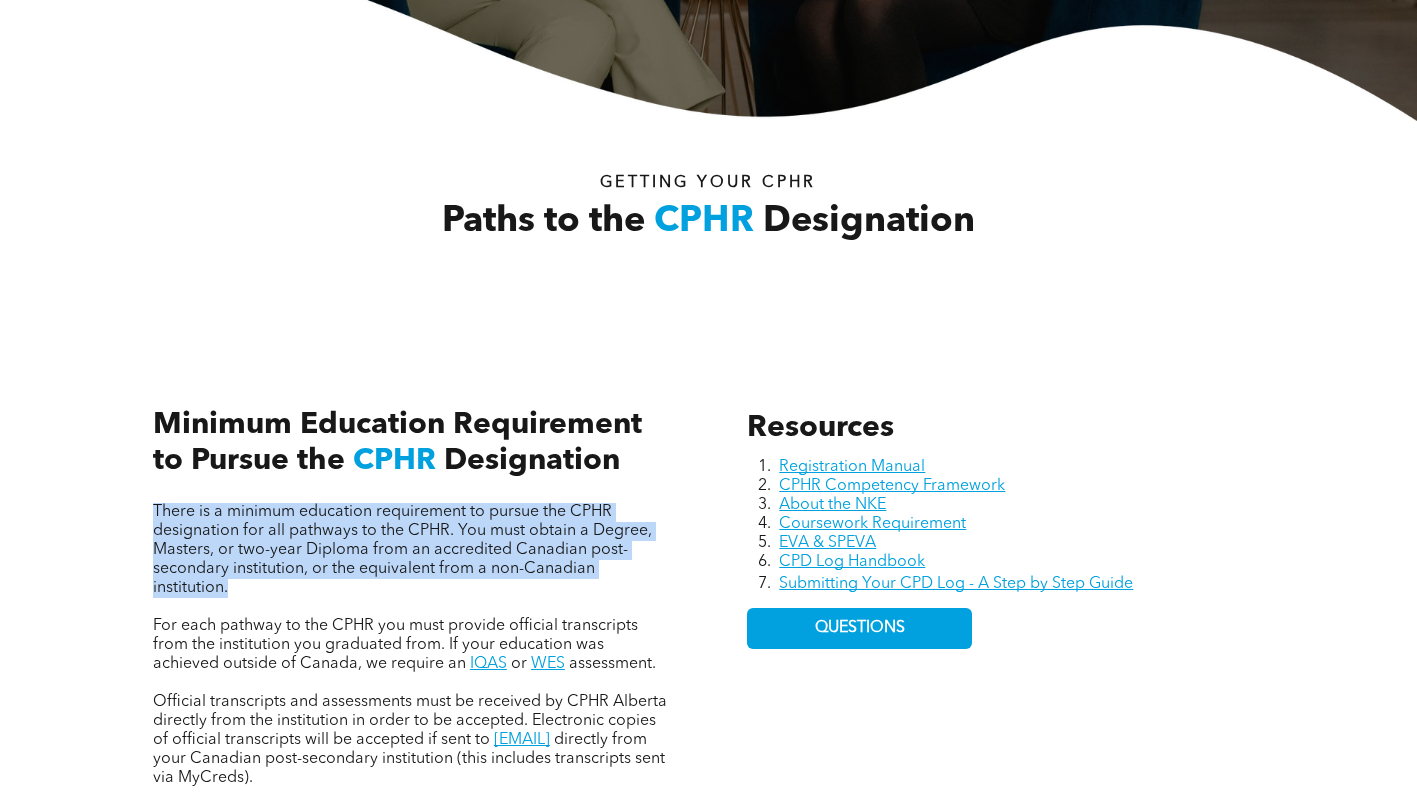 drag, startPoint x: 145, startPoint y: 508, endPoint x: 240, endPoint y: 594, distance: 128.14445 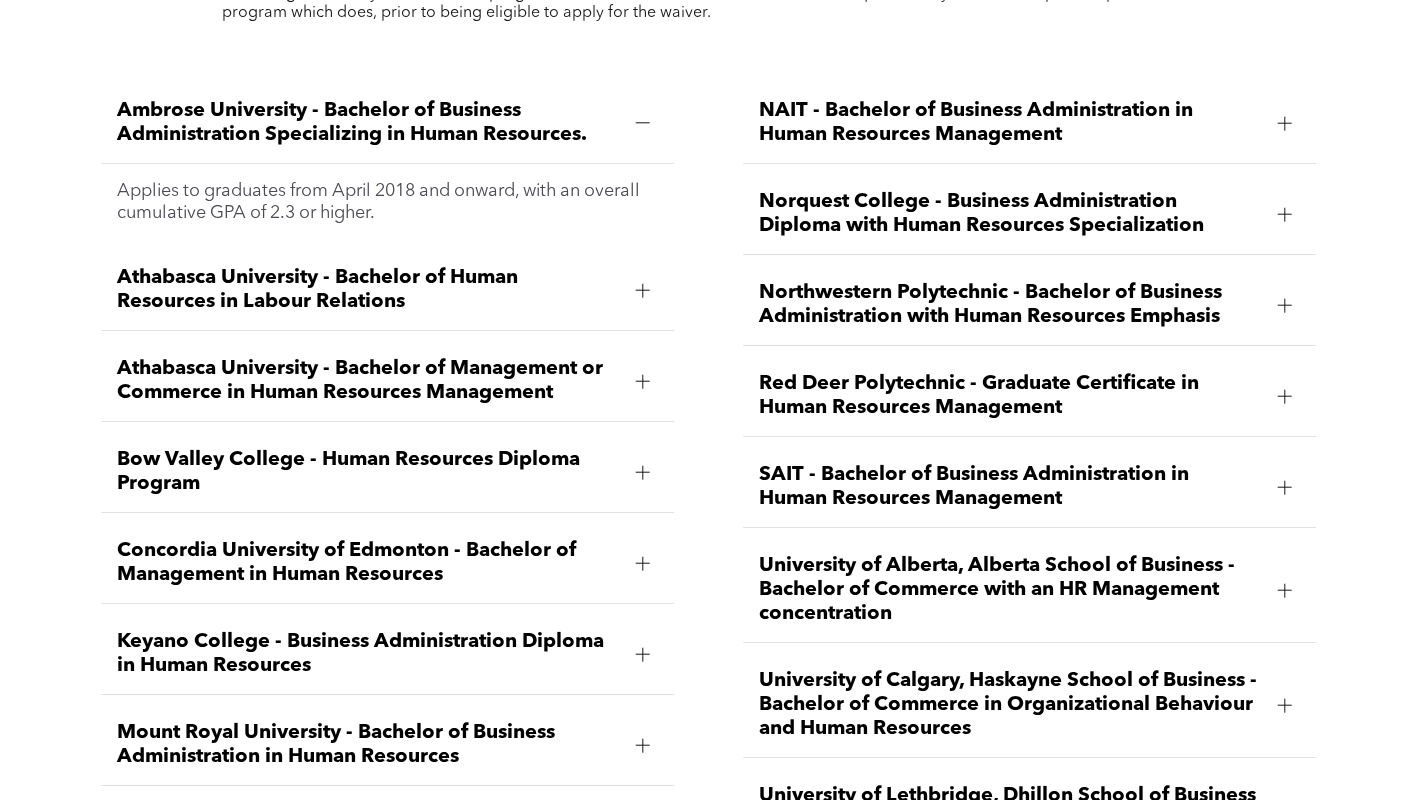 scroll, scrollTop: 2976, scrollLeft: 0, axis: vertical 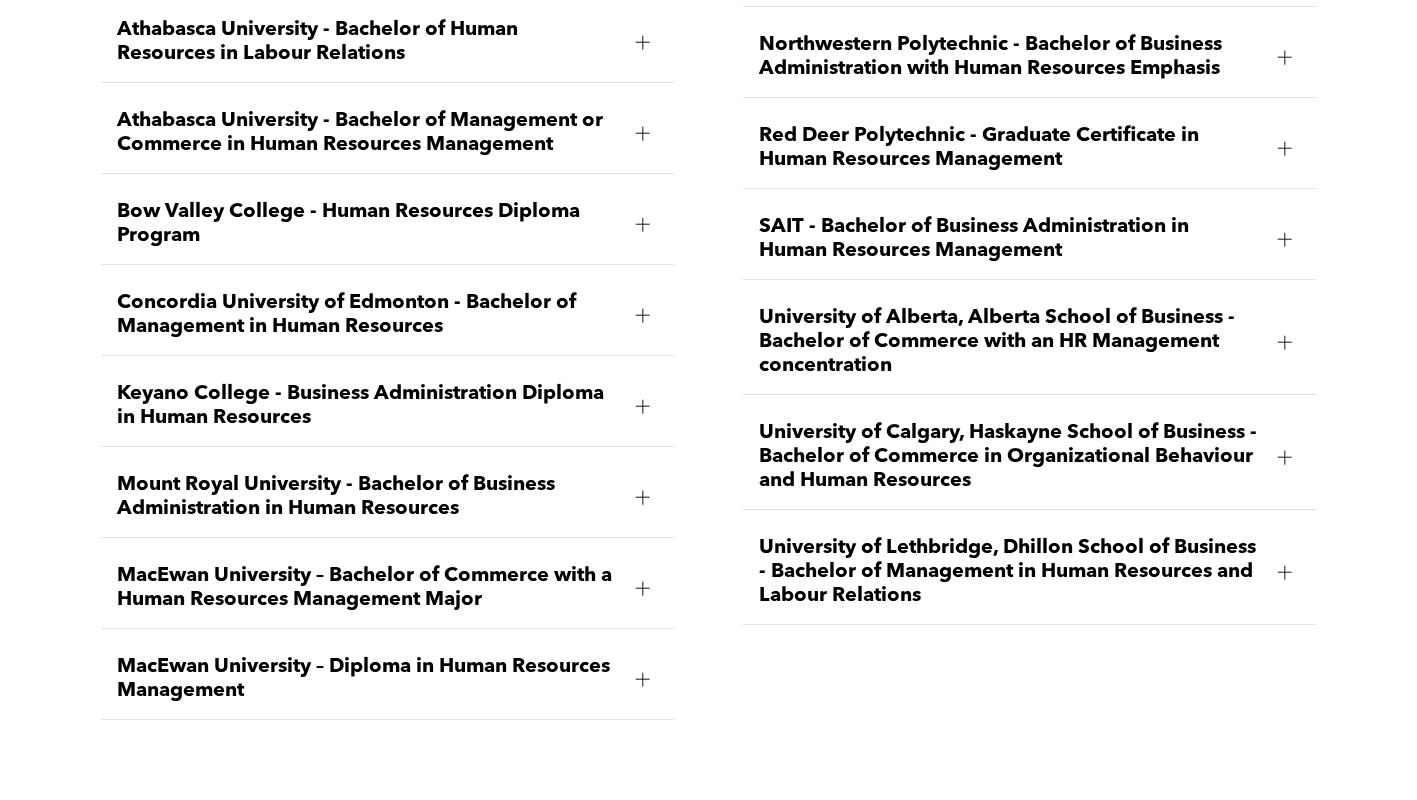 click on "University of Lethbridge, Dhillon School of Business - Bachelor of Management in Human Resources and Labour Relations" at bounding box center (1010, 572) 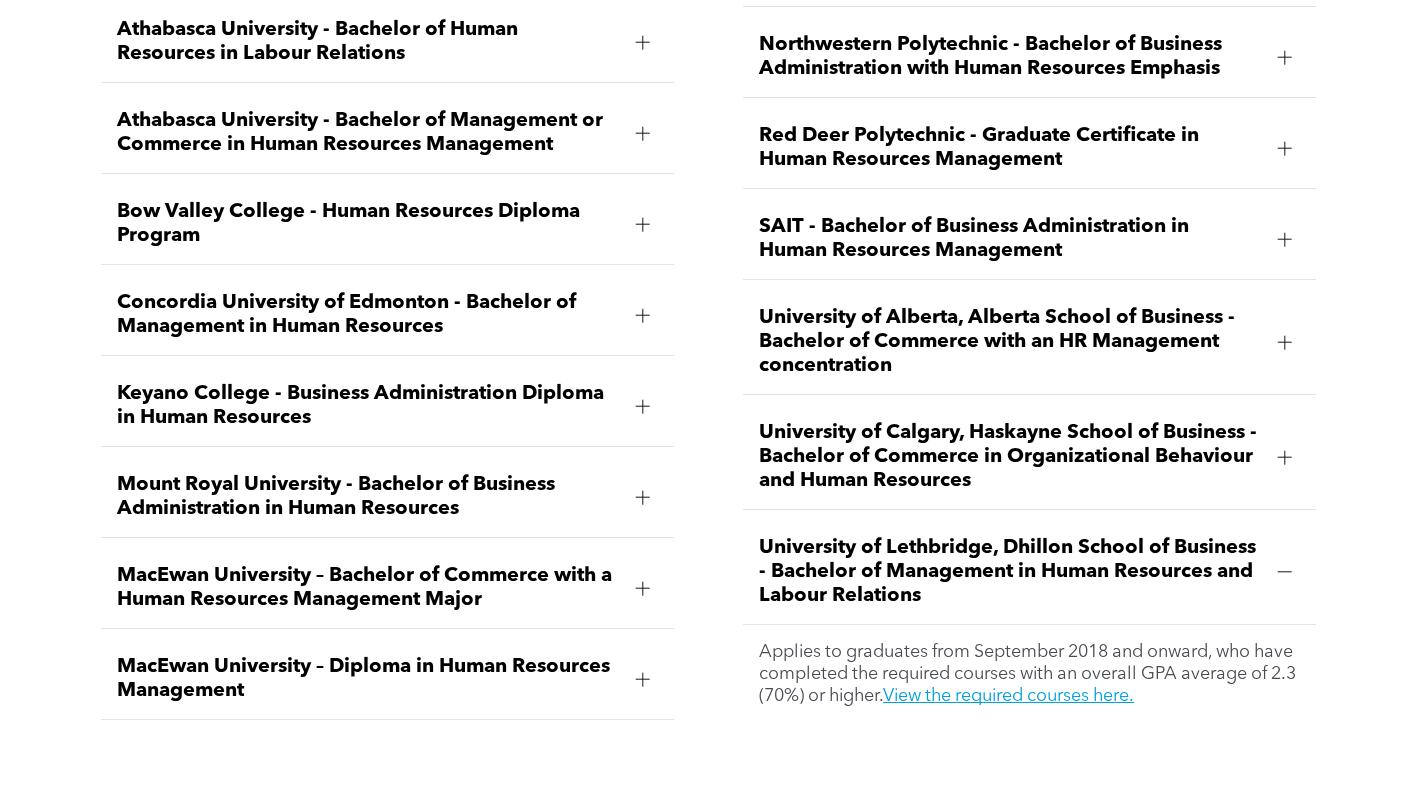 scroll, scrollTop: 3076, scrollLeft: 0, axis: vertical 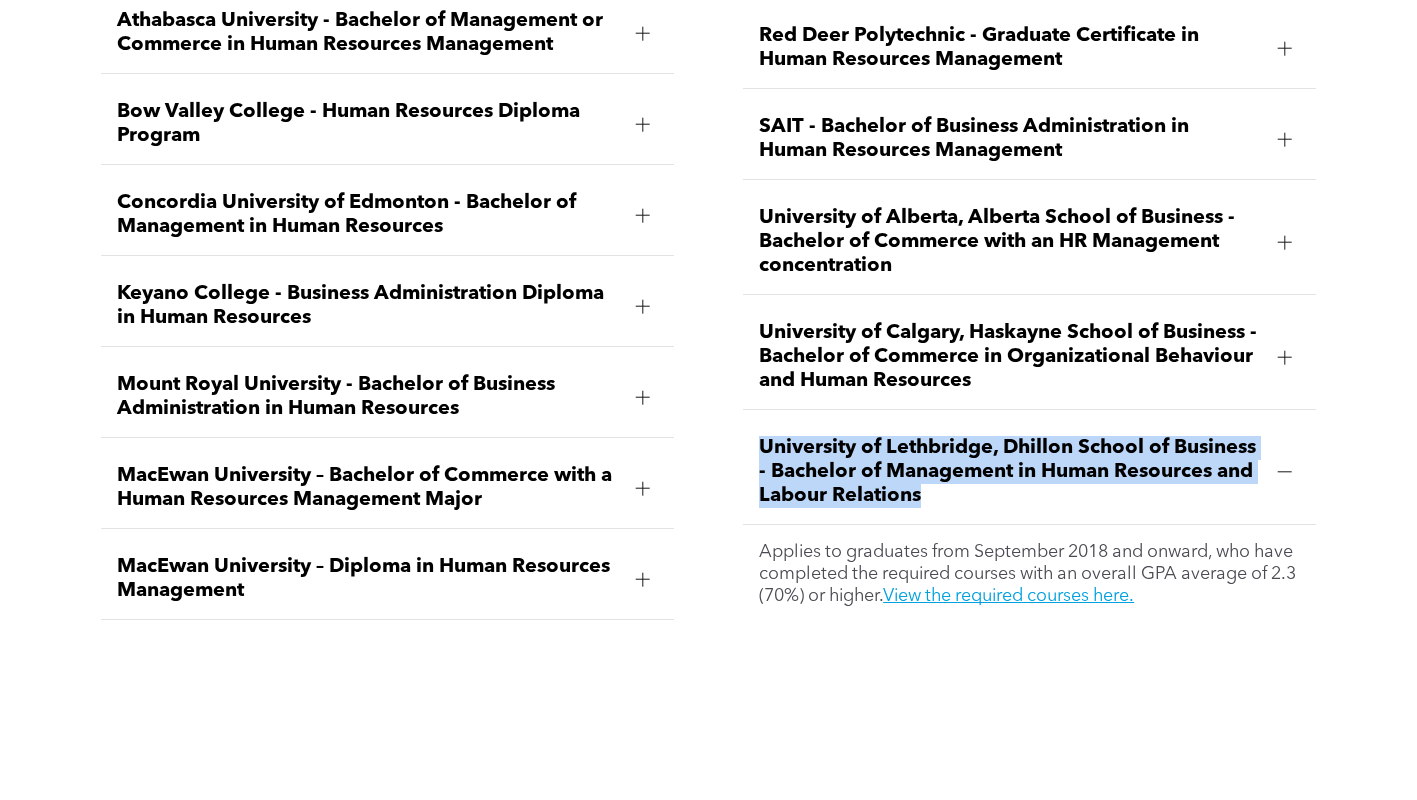 drag, startPoint x: 755, startPoint y: 432, endPoint x: 940, endPoint y: 498, distance: 196.42047 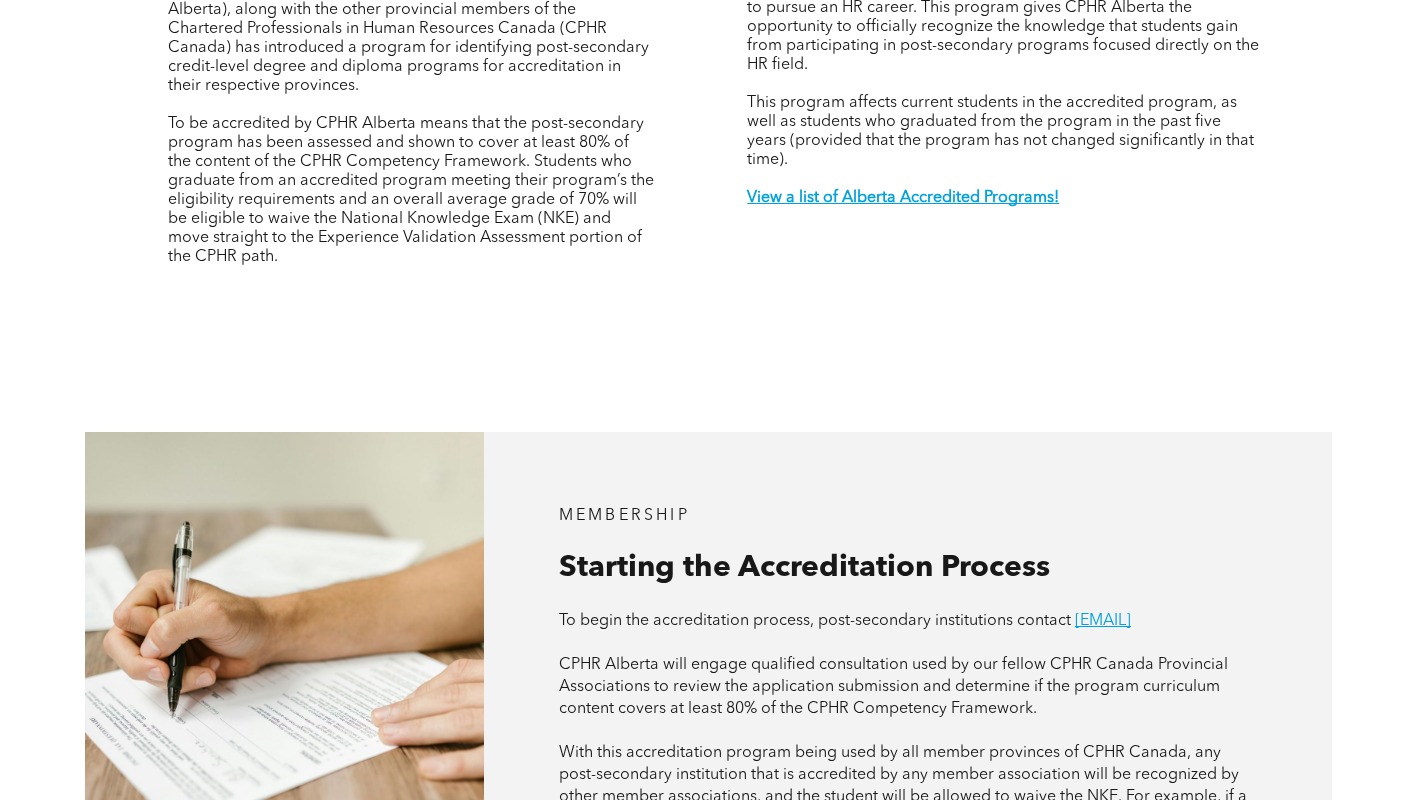scroll, scrollTop: 676, scrollLeft: 0, axis: vertical 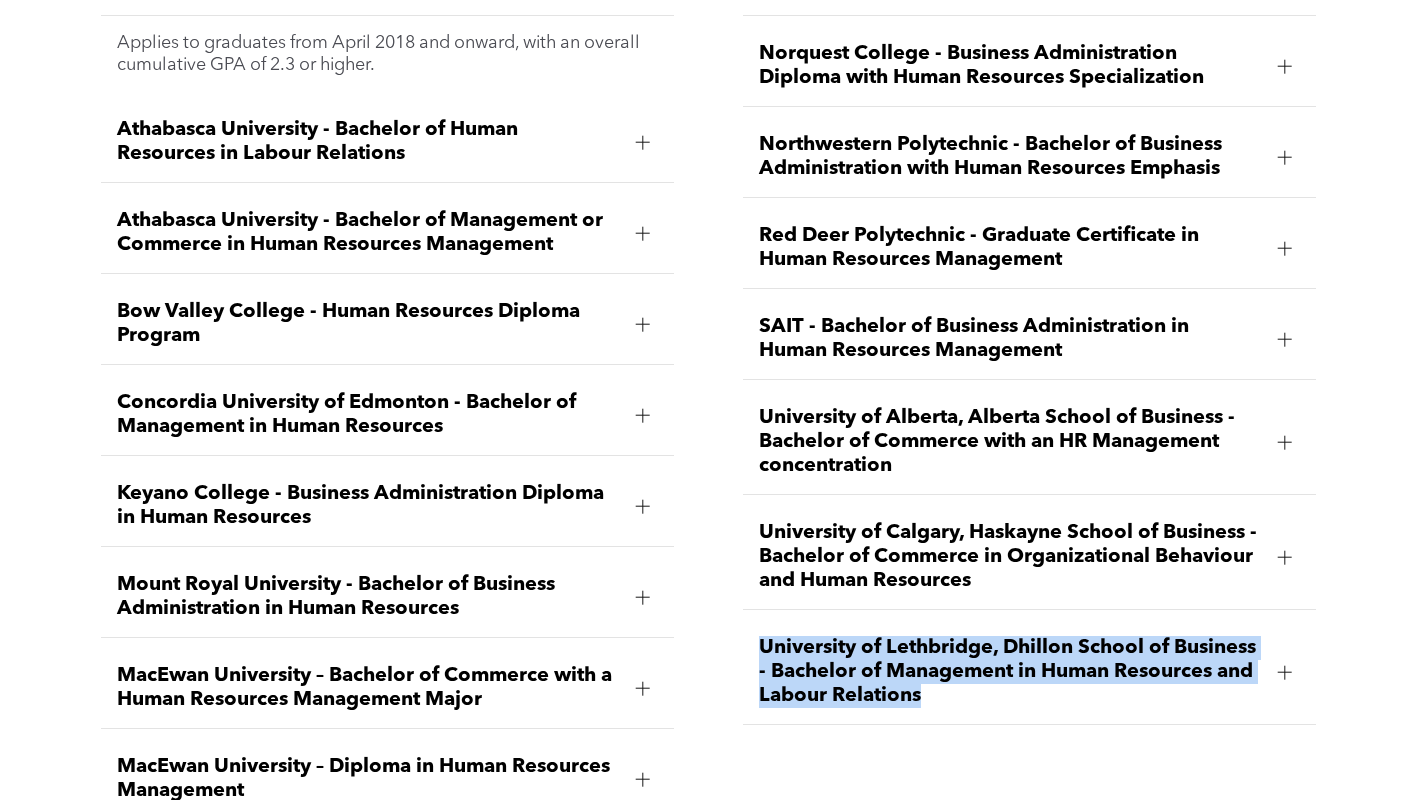 drag, startPoint x: 753, startPoint y: 721, endPoint x: 767, endPoint y: 686, distance: 37.696156 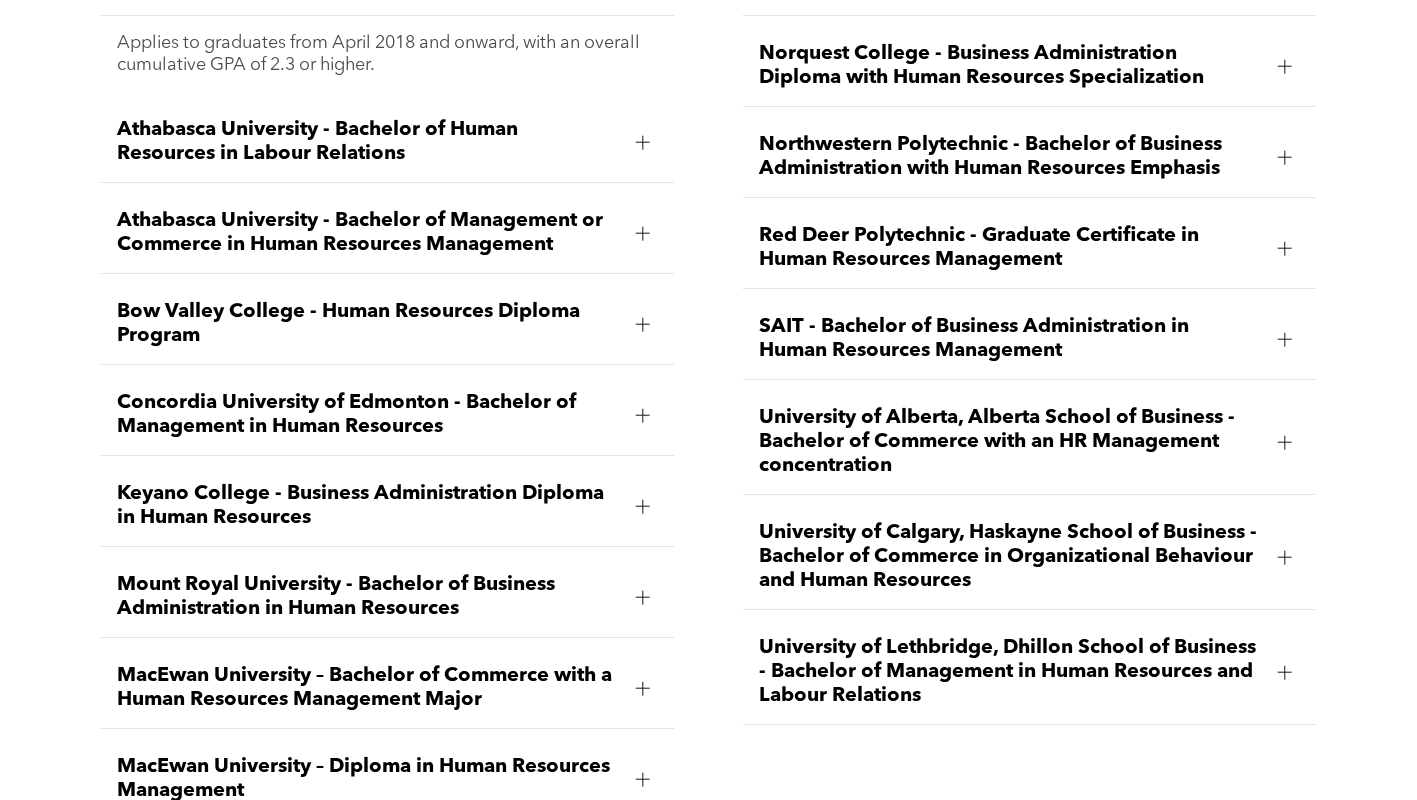 click on "University of Lethbridge, Dhillon School of Business - Bachelor of Management in Human Resources and Labour Relations" at bounding box center [1010, 672] 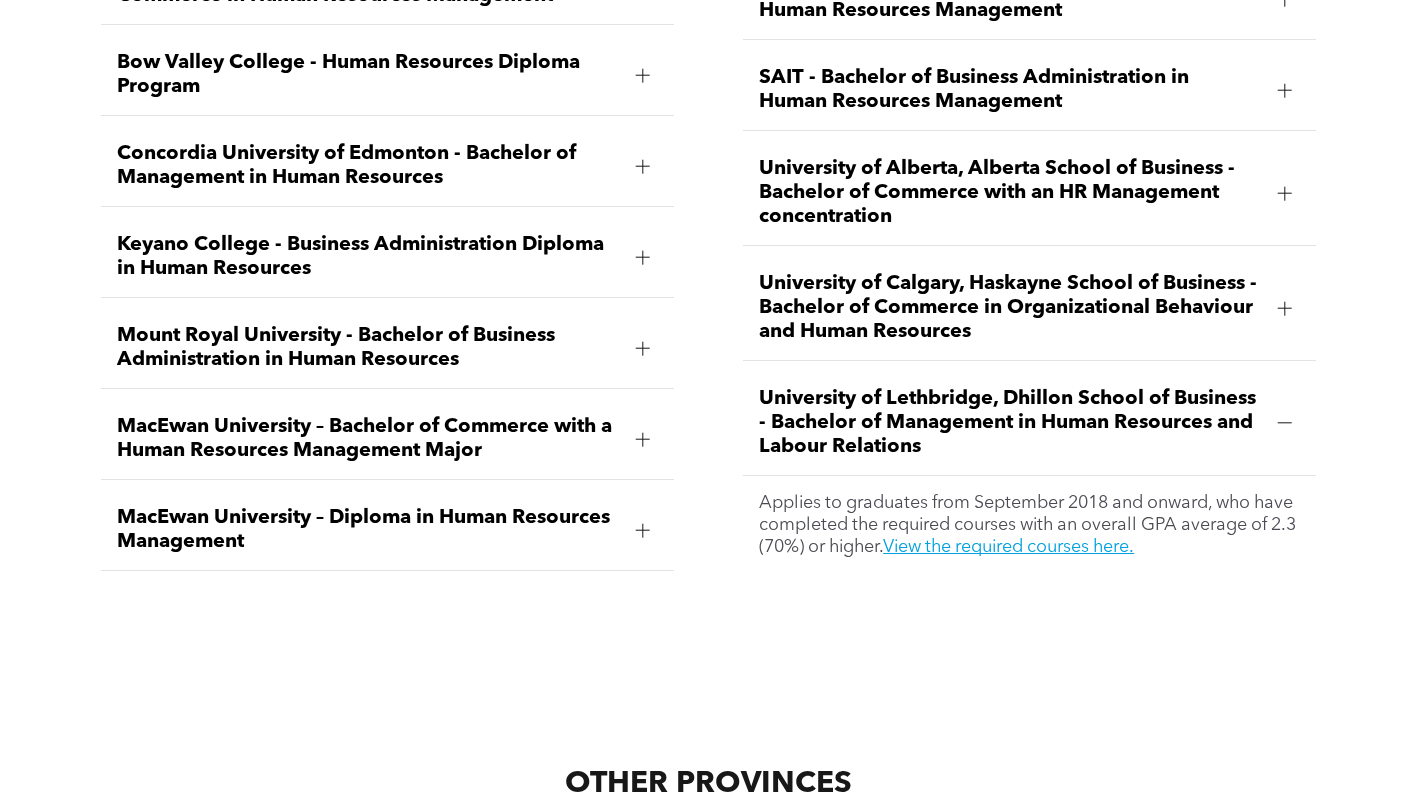 scroll, scrollTop: 3176, scrollLeft: 0, axis: vertical 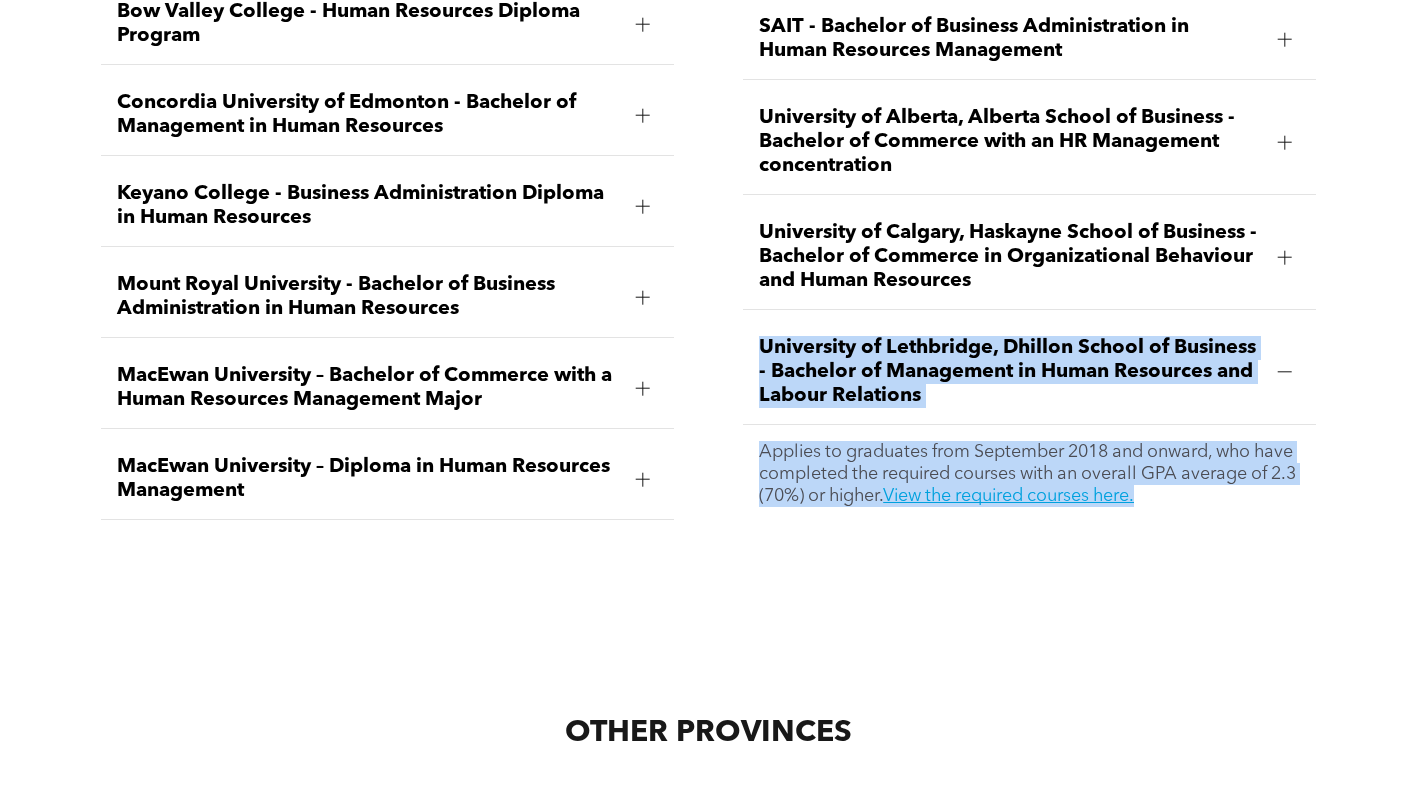 drag, startPoint x: 761, startPoint y: 346, endPoint x: 1296, endPoint y: 498, distance: 556.1735 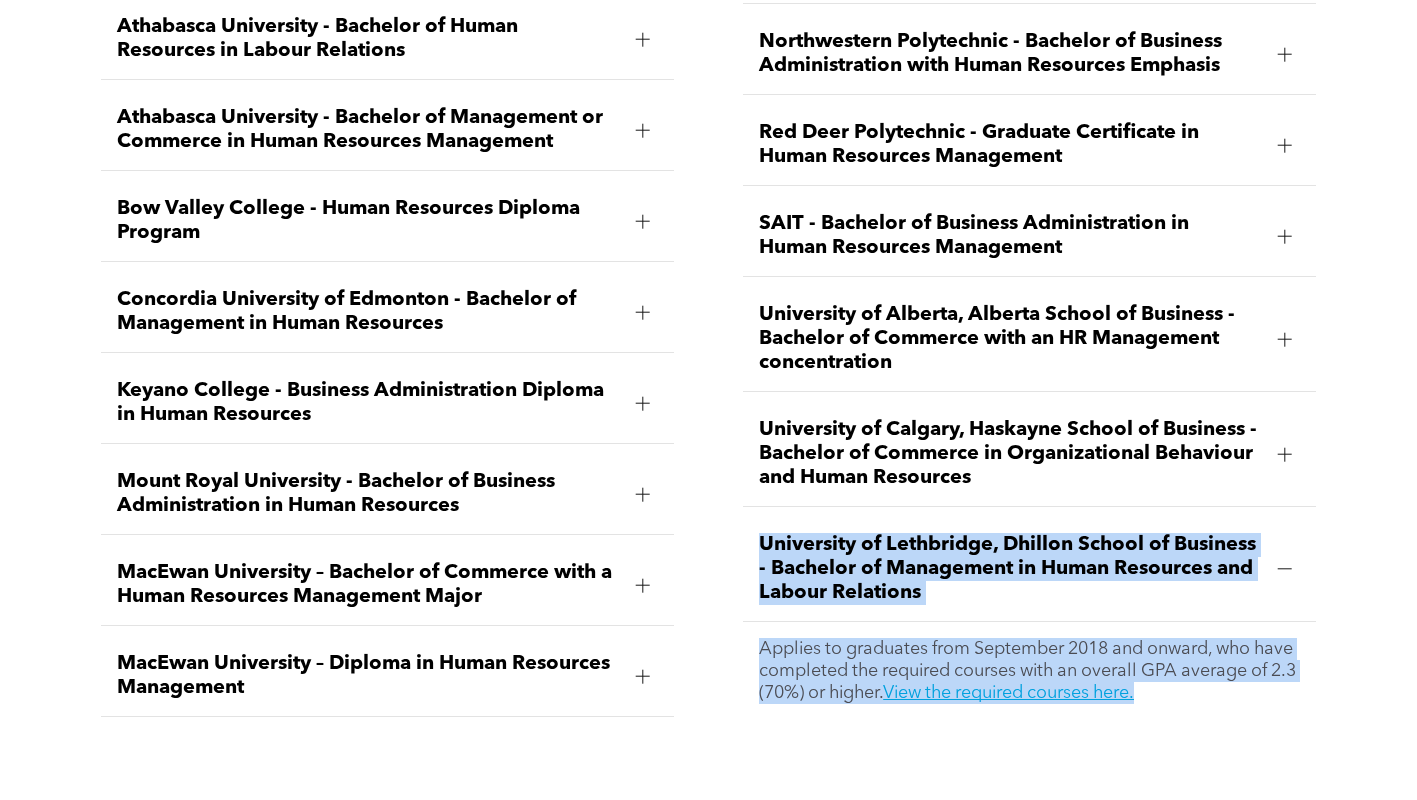 scroll, scrollTop: 2976, scrollLeft: 0, axis: vertical 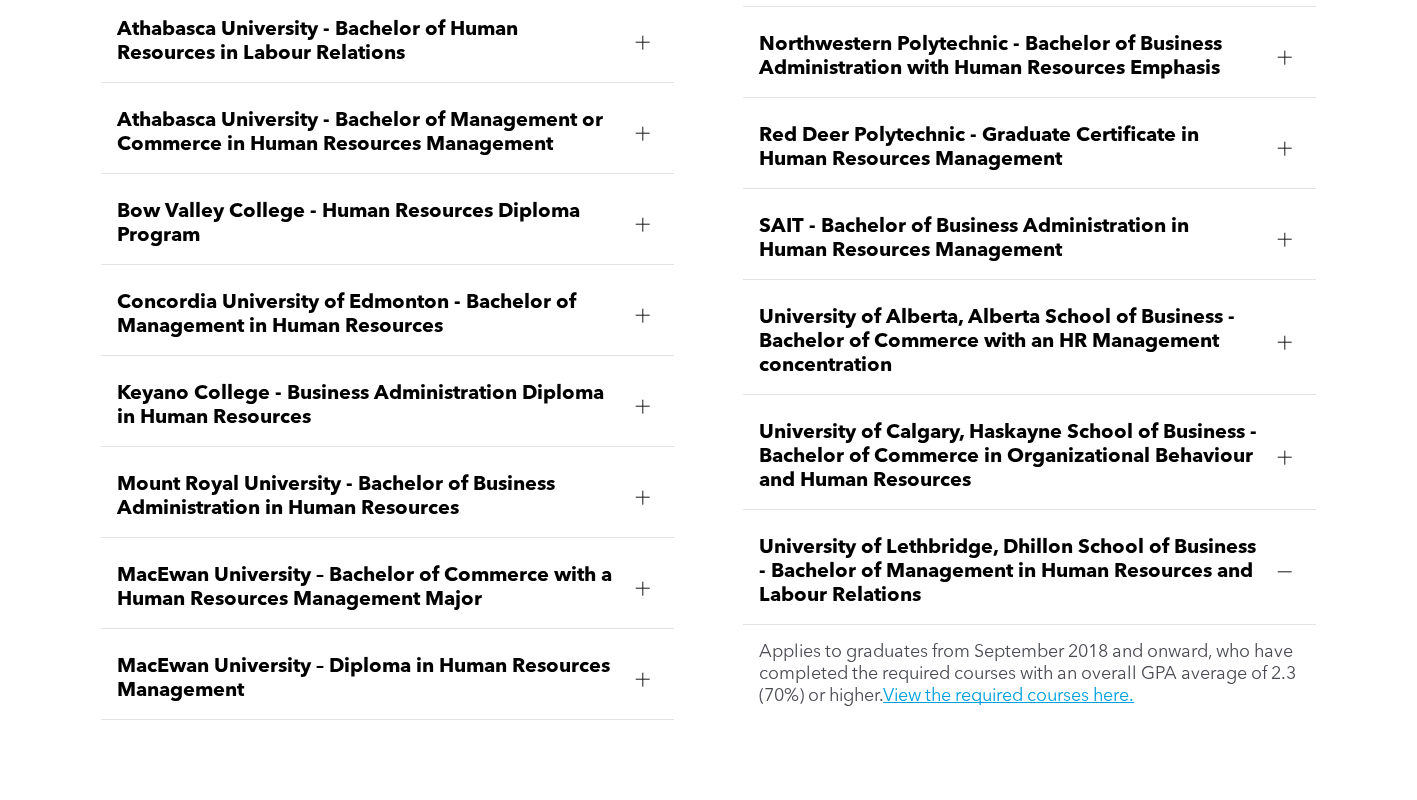 click on "University of Alberta, Alberta School of Business - Bachelor of Commerce with an HR Management concentration" at bounding box center (1010, 342) 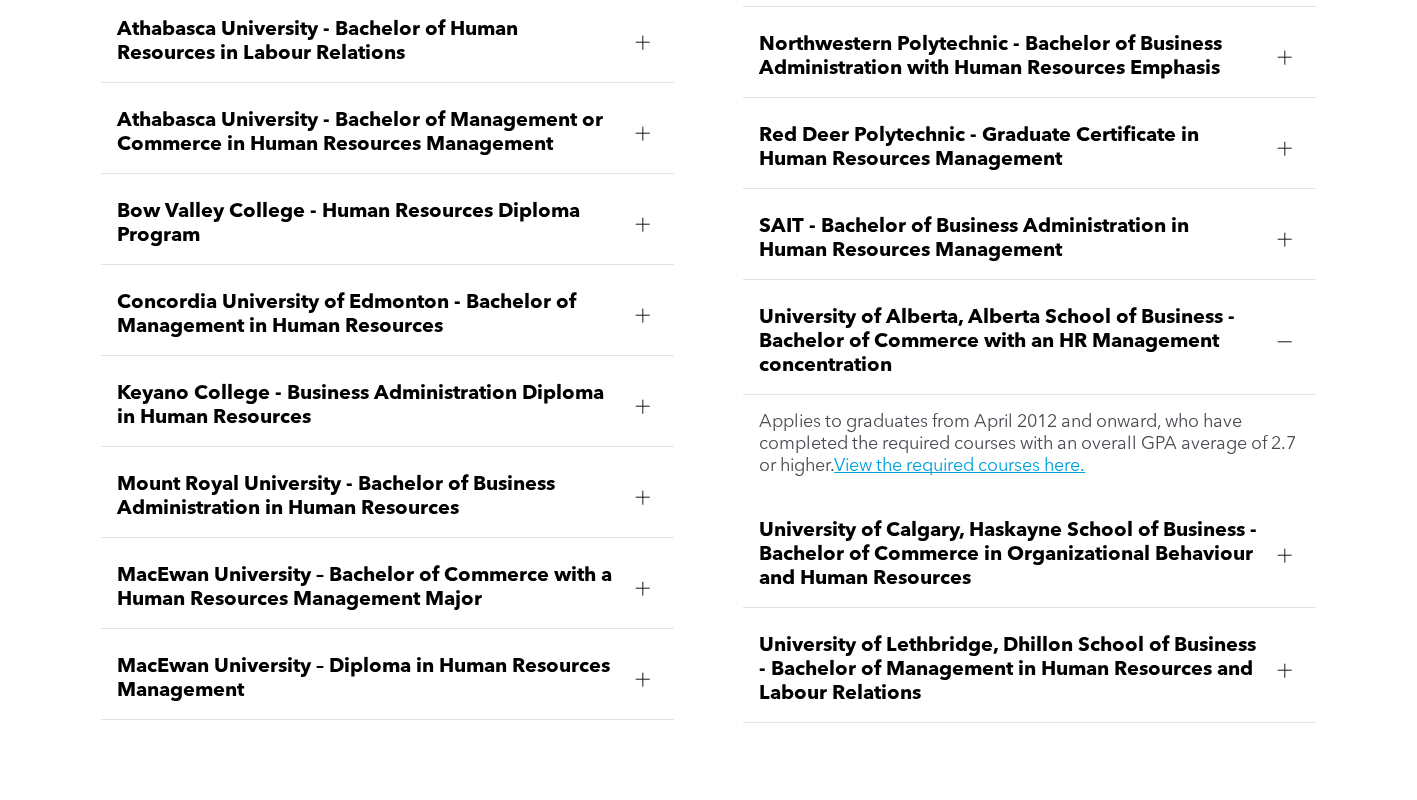click on "View the required courses here." at bounding box center [959, 466] 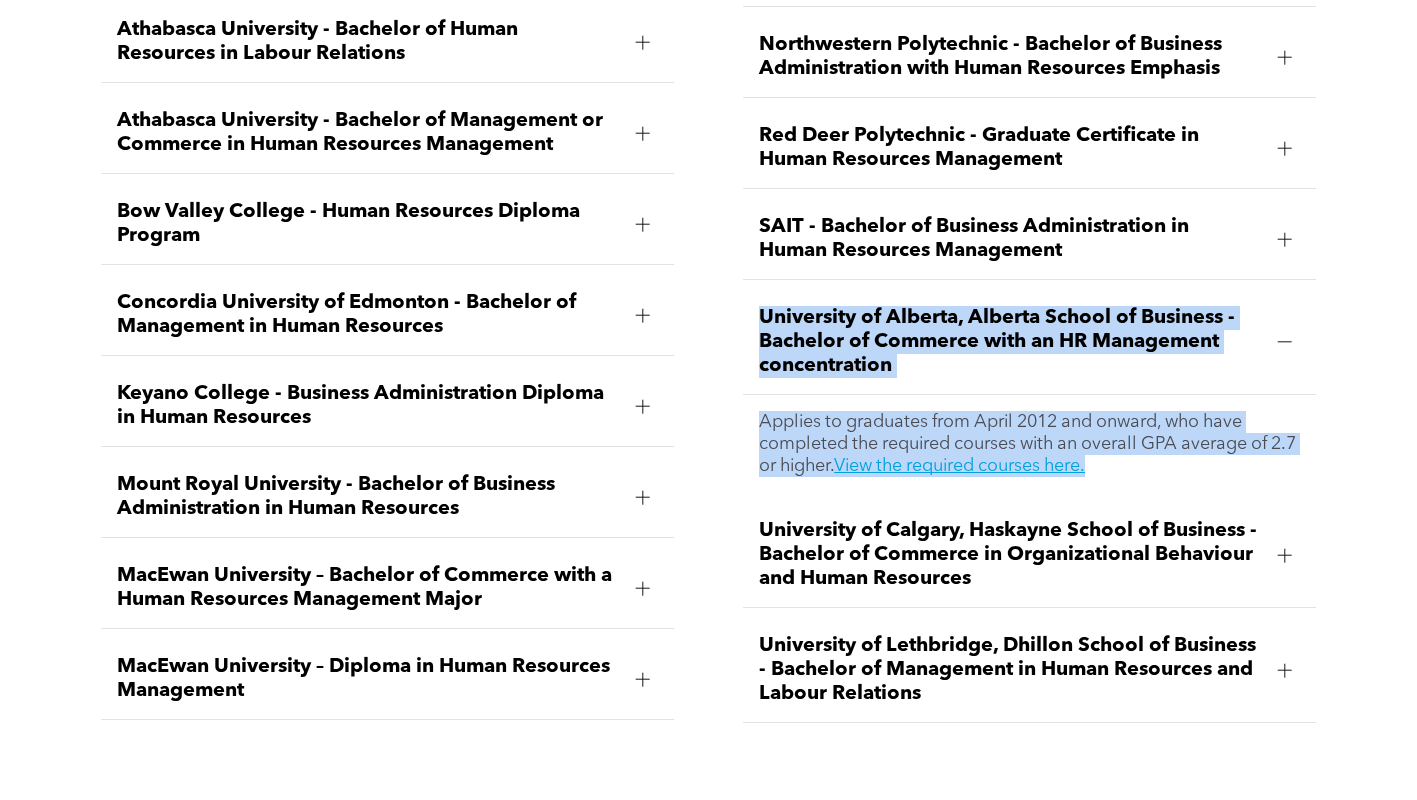 drag, startPoint x: 748, startPoint y: 305, endPoint x: 1171, endPoint y: 456, distance: 449.14362 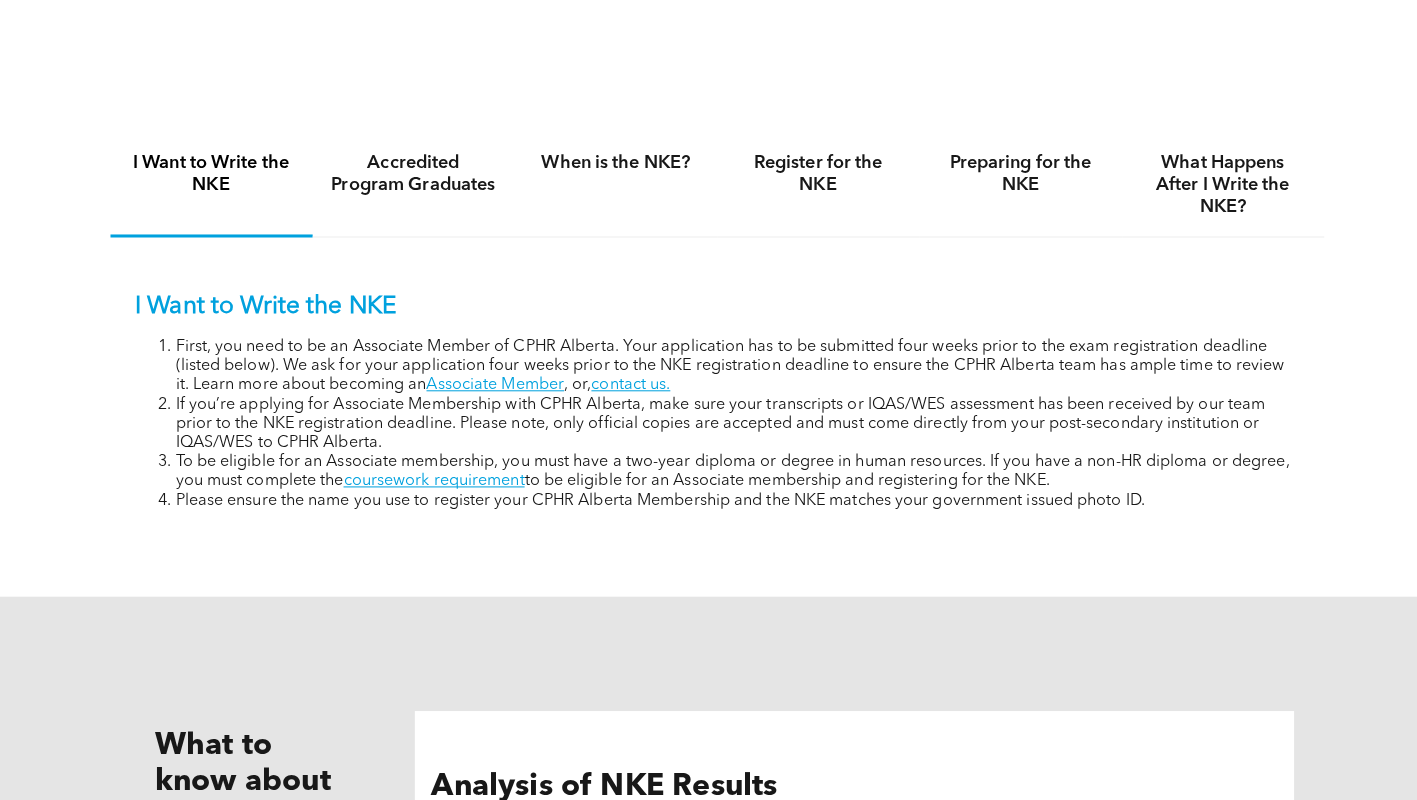 scroll, scrollTop: 1276, scrollLeft: 0, axis: vertical 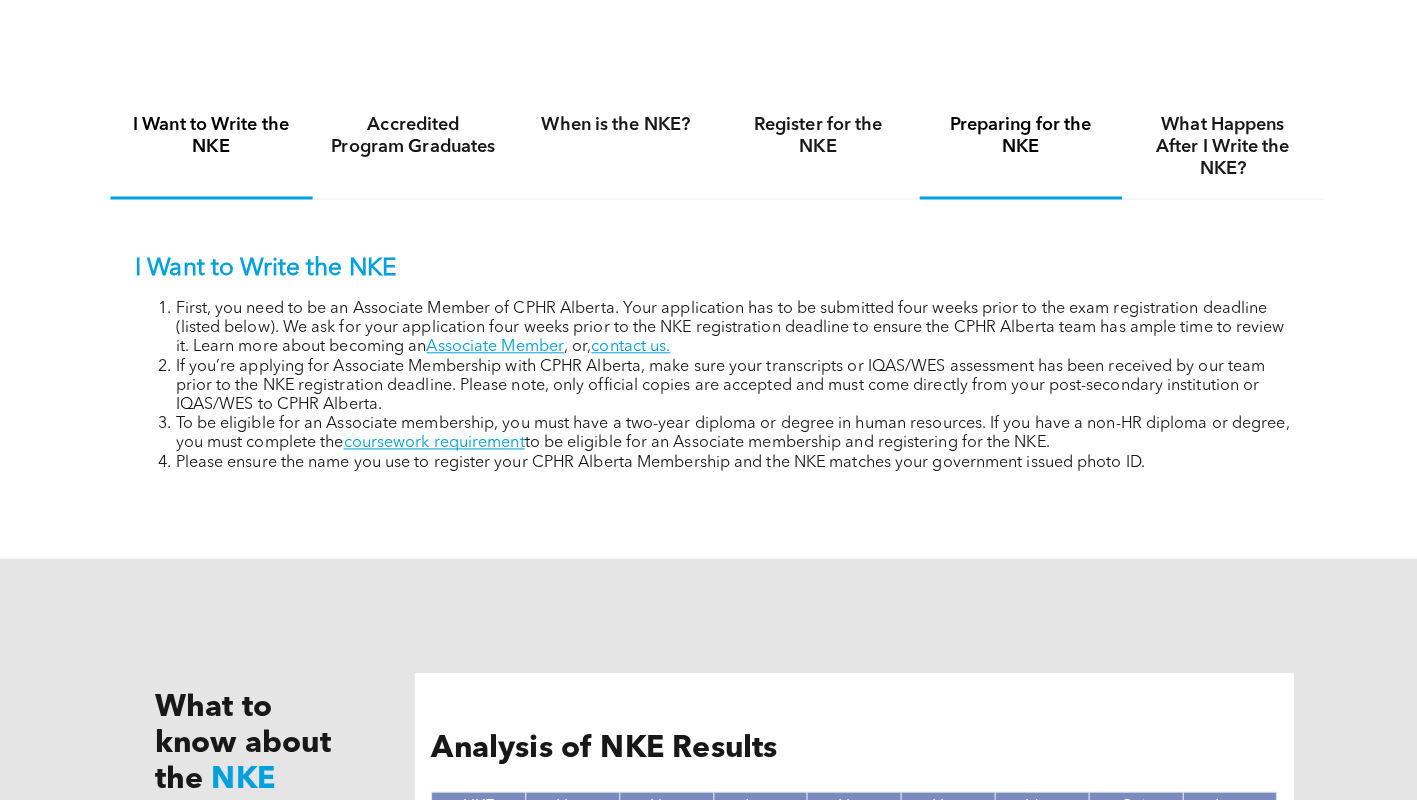 click on "Preparing for the NKE" at bounding box center (1009, 154) 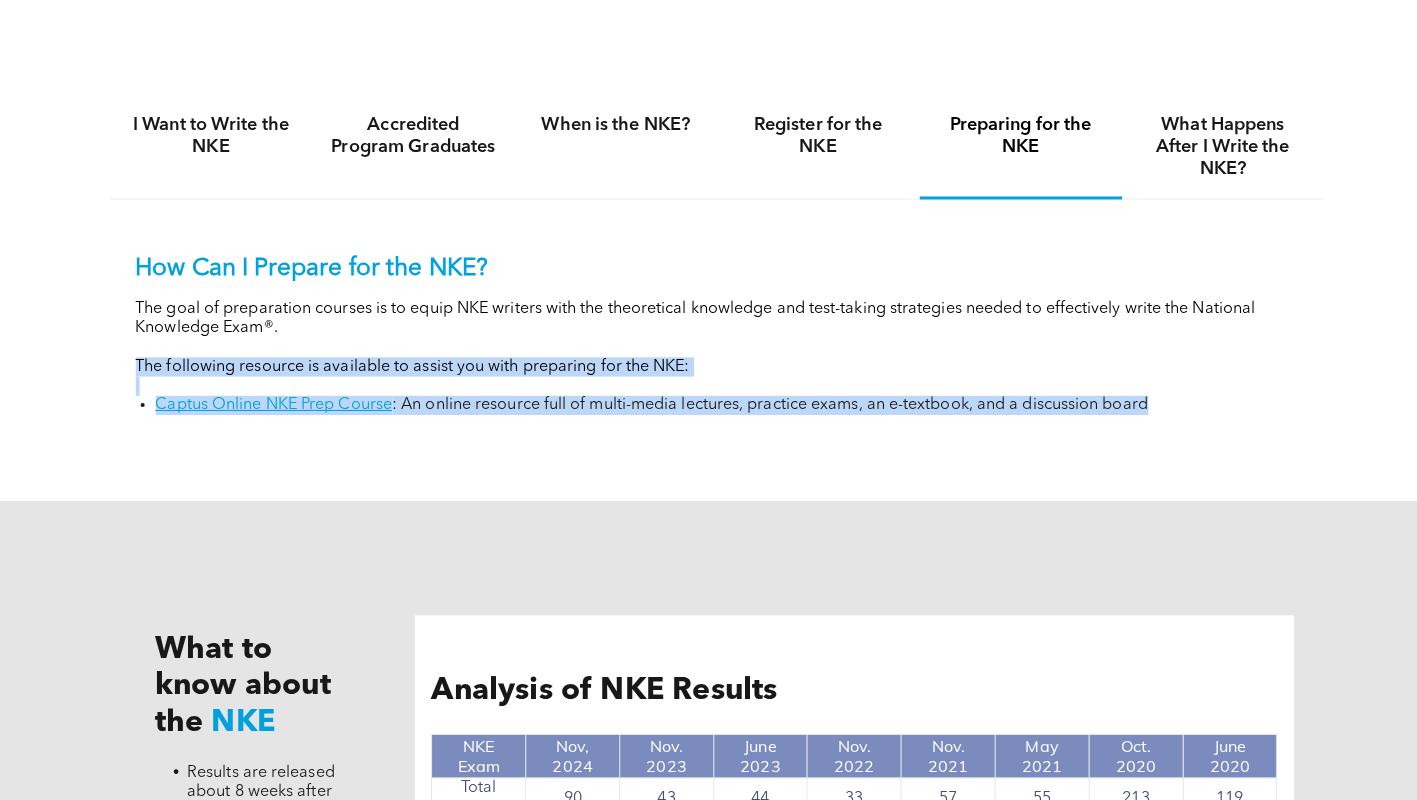 drag, startPoint x: 318, startPoint y: 387, endPoint x: 1164, endPoint y: 412, distance: 846.3693 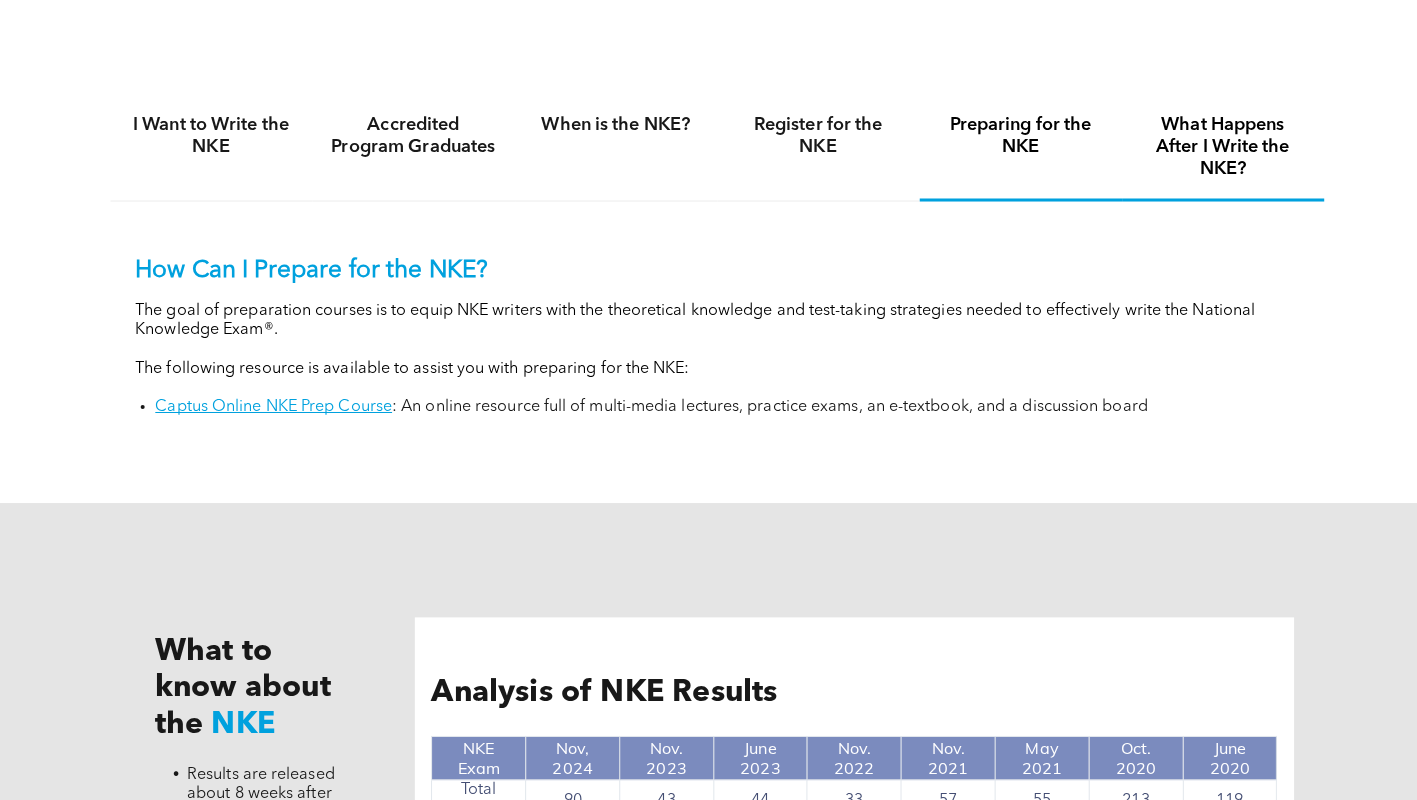 click on "What Happens After I Write the NKE?" at bounding box center [1209, 154] 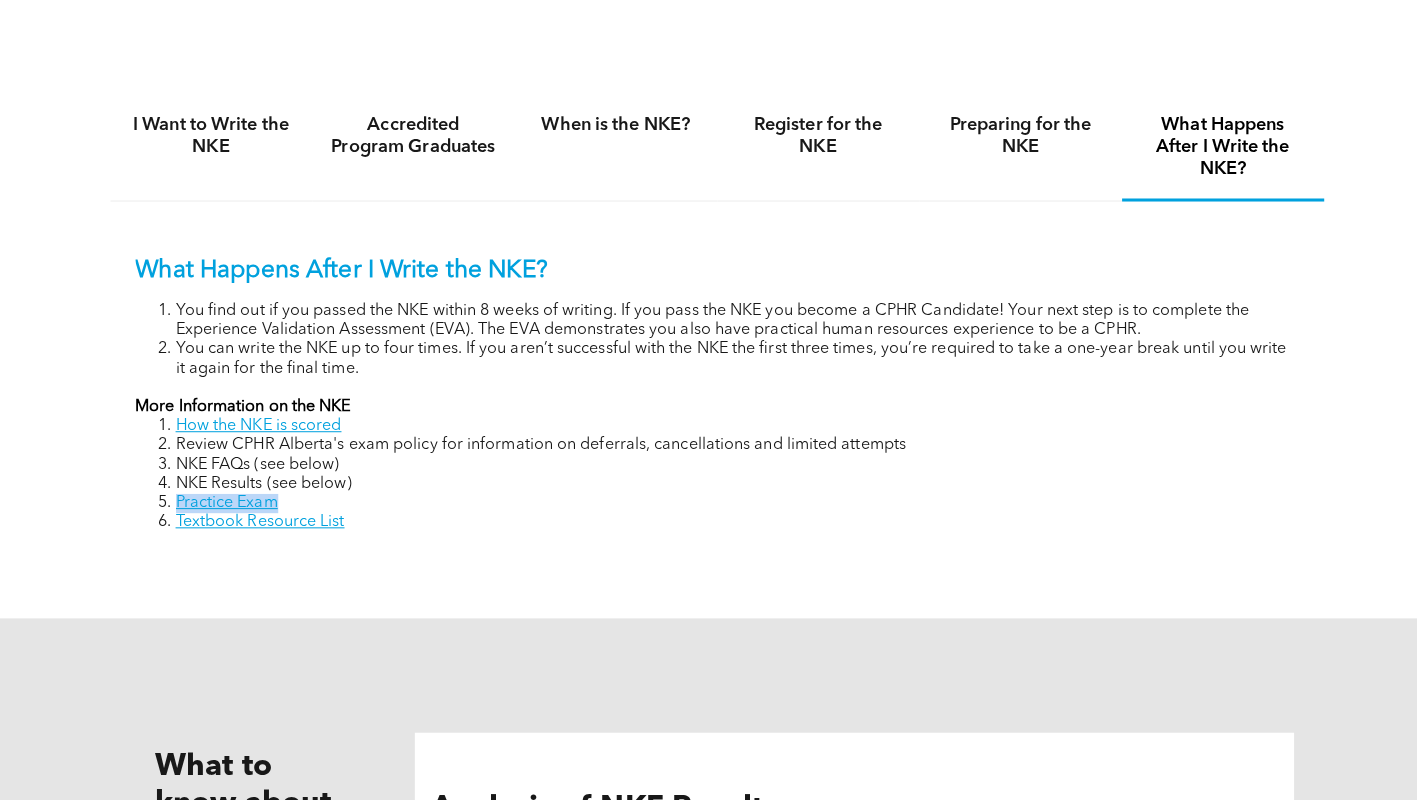 drag, startPoint x: 296, startPoint y: 508, endPoint x: 177, endPoint y: 506, distance: 119.01681 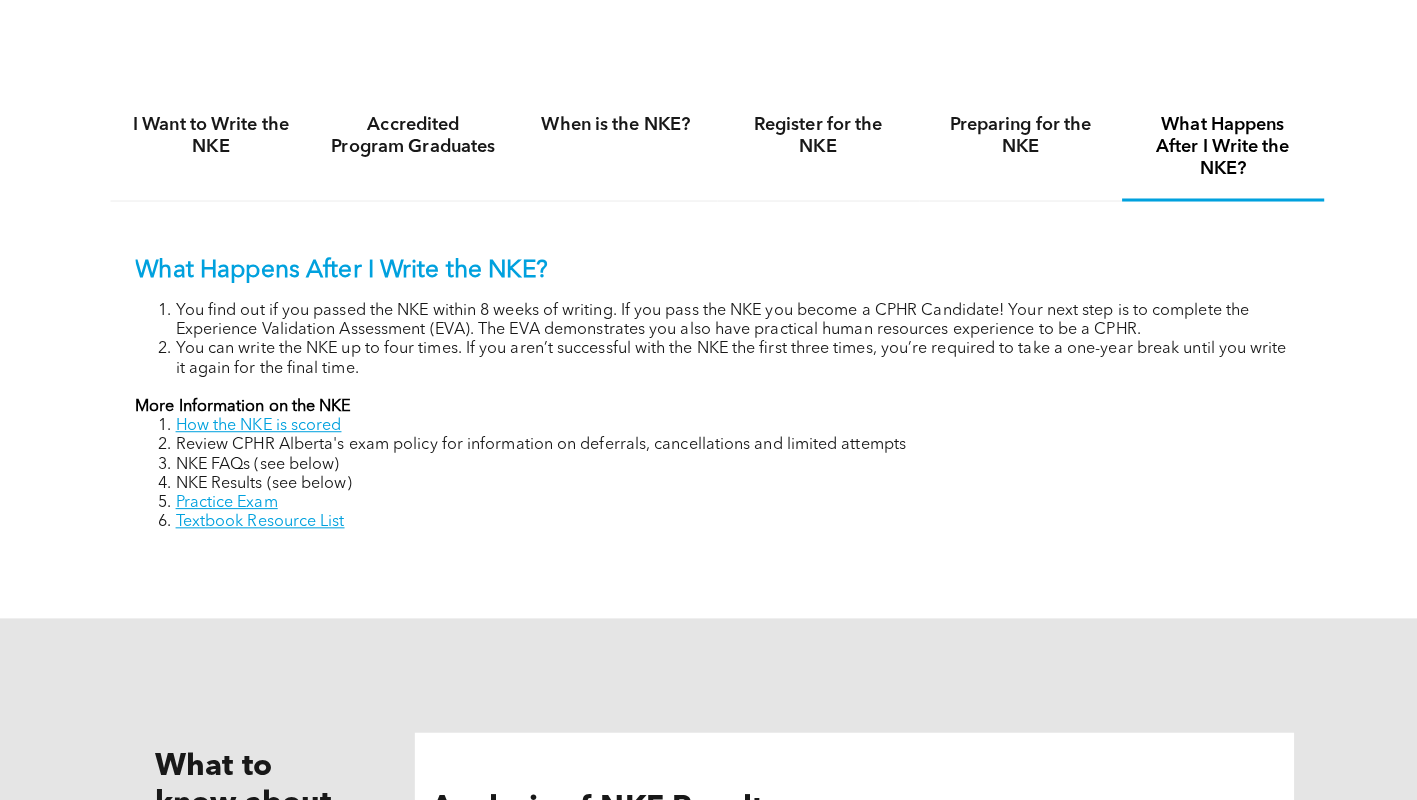 drag, startPoint x: 352, startPoint y: 526, endPoint x: 175, endPoint y: 523, distance: 177.02542 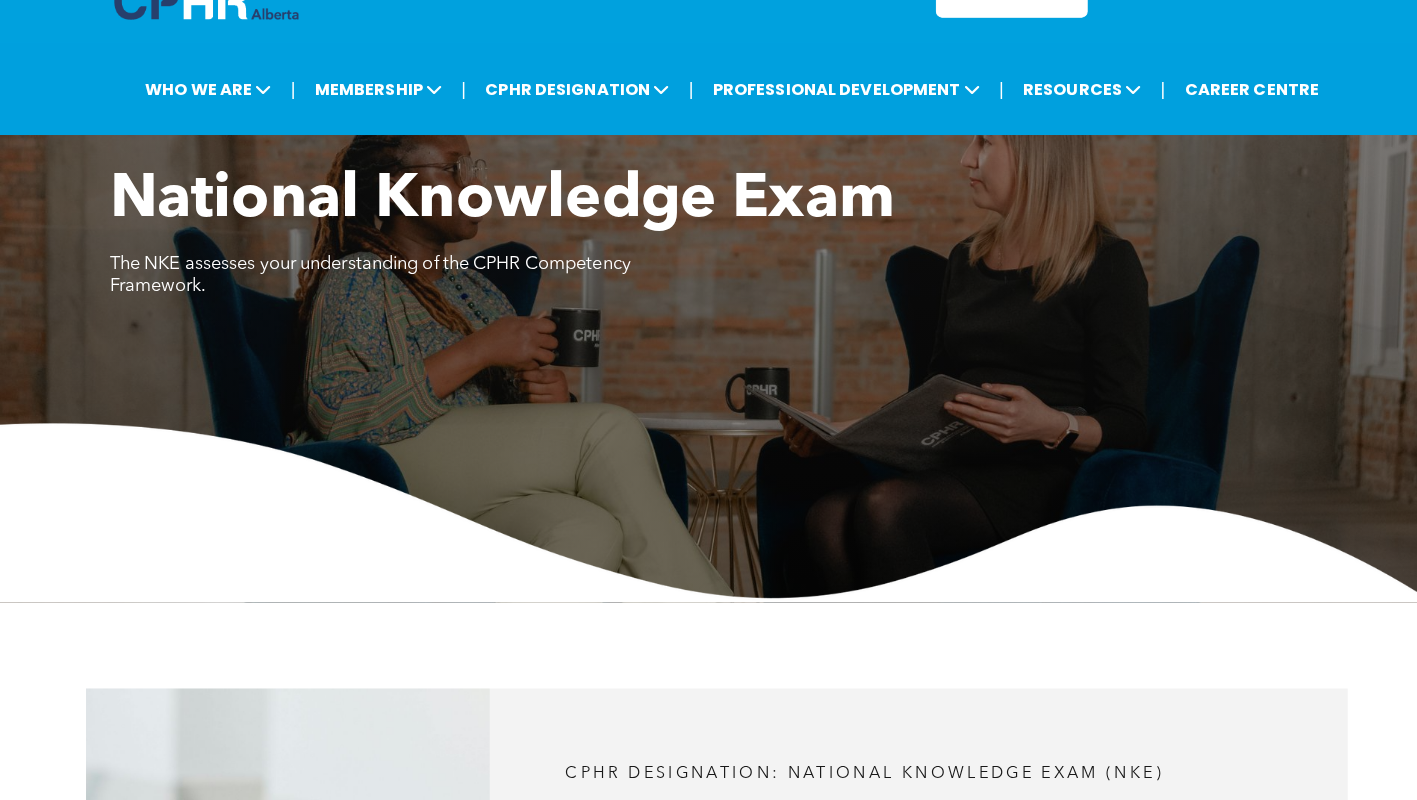 scroll, scrollTop: 0, scrollLeft: 0, axis: both 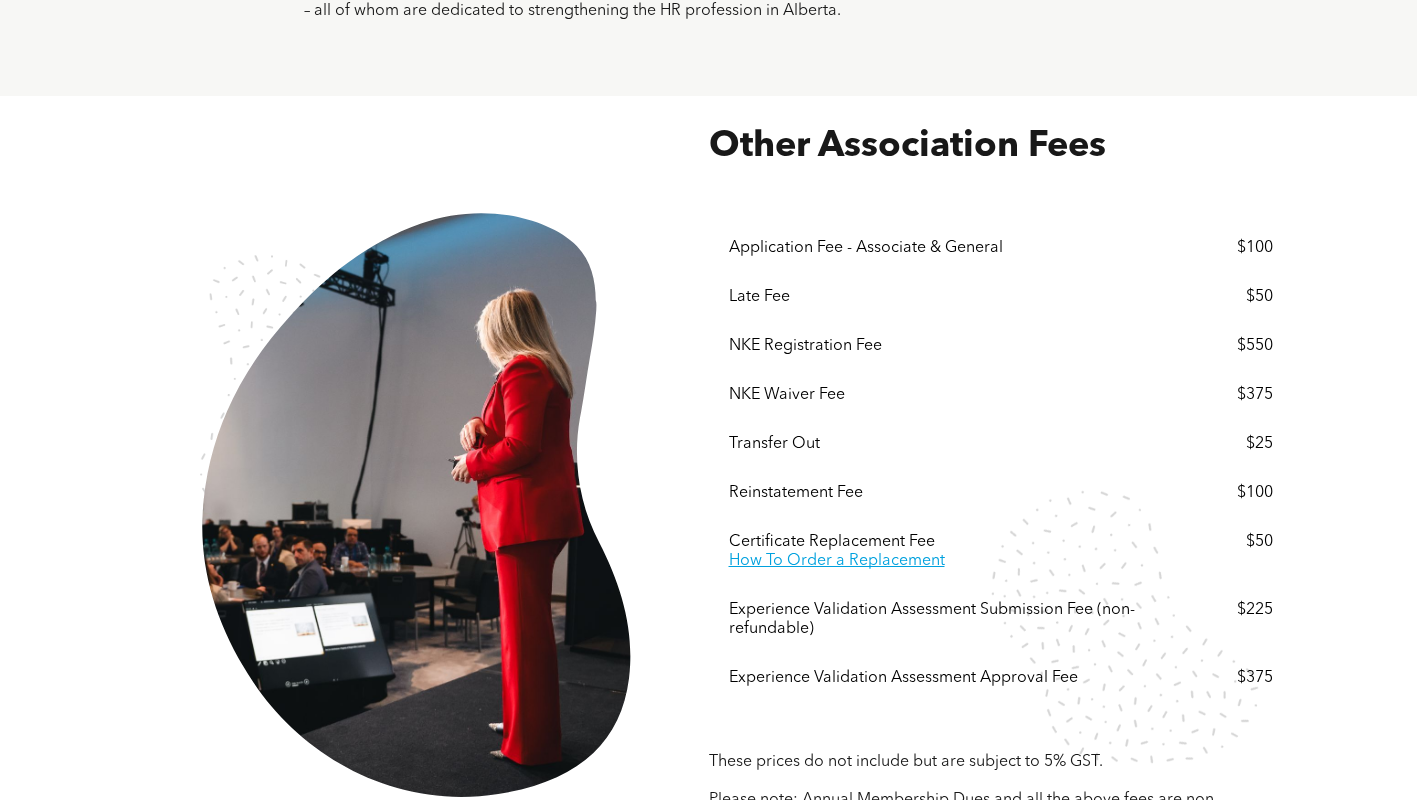 click at bounding box center [417, 508] 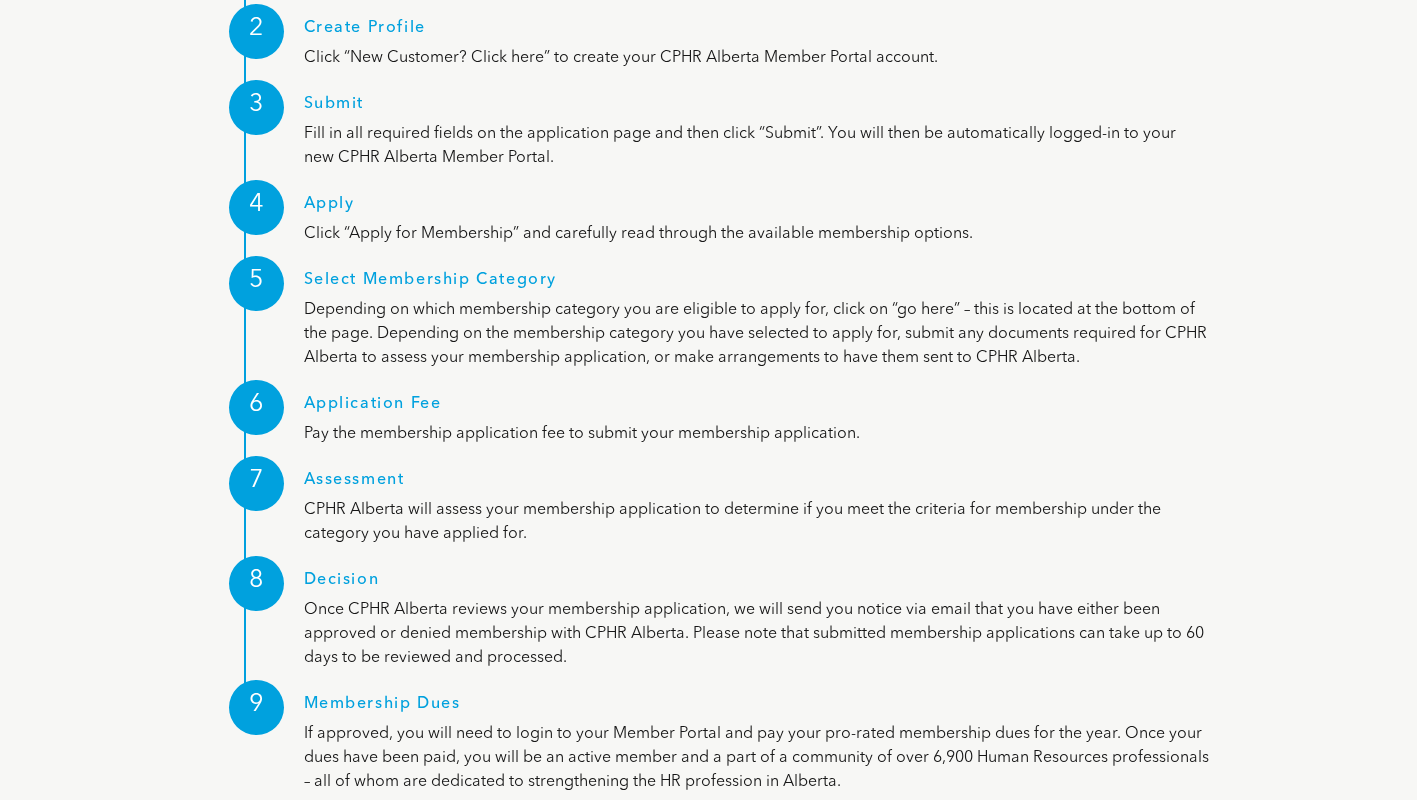 scroll, scrollTop: 3244, scrollLeft: 0, axis: vertical 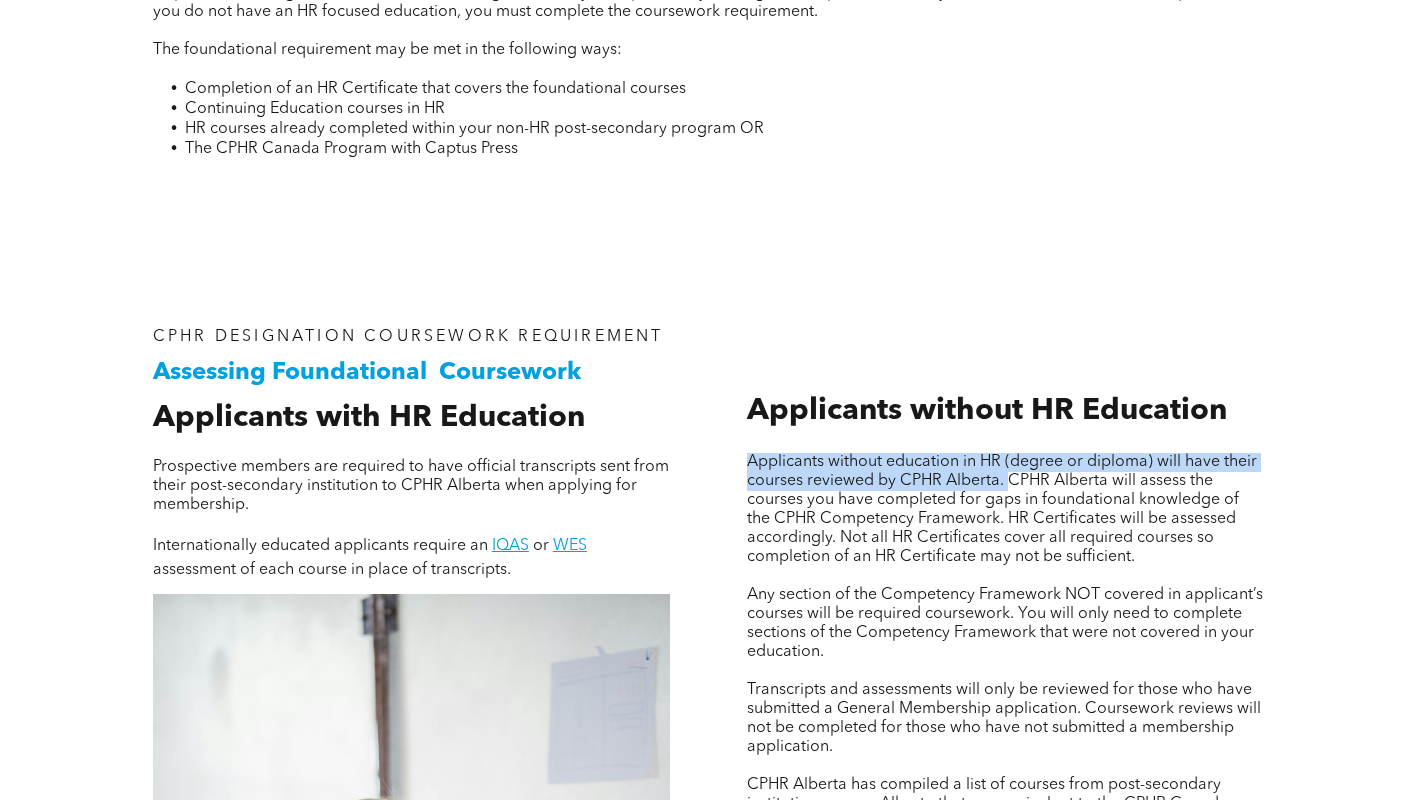 drag, startPoint x: 749, startPoint y: 456, endPoint x: 1009, endPoint y: 479, distance: 261.01532 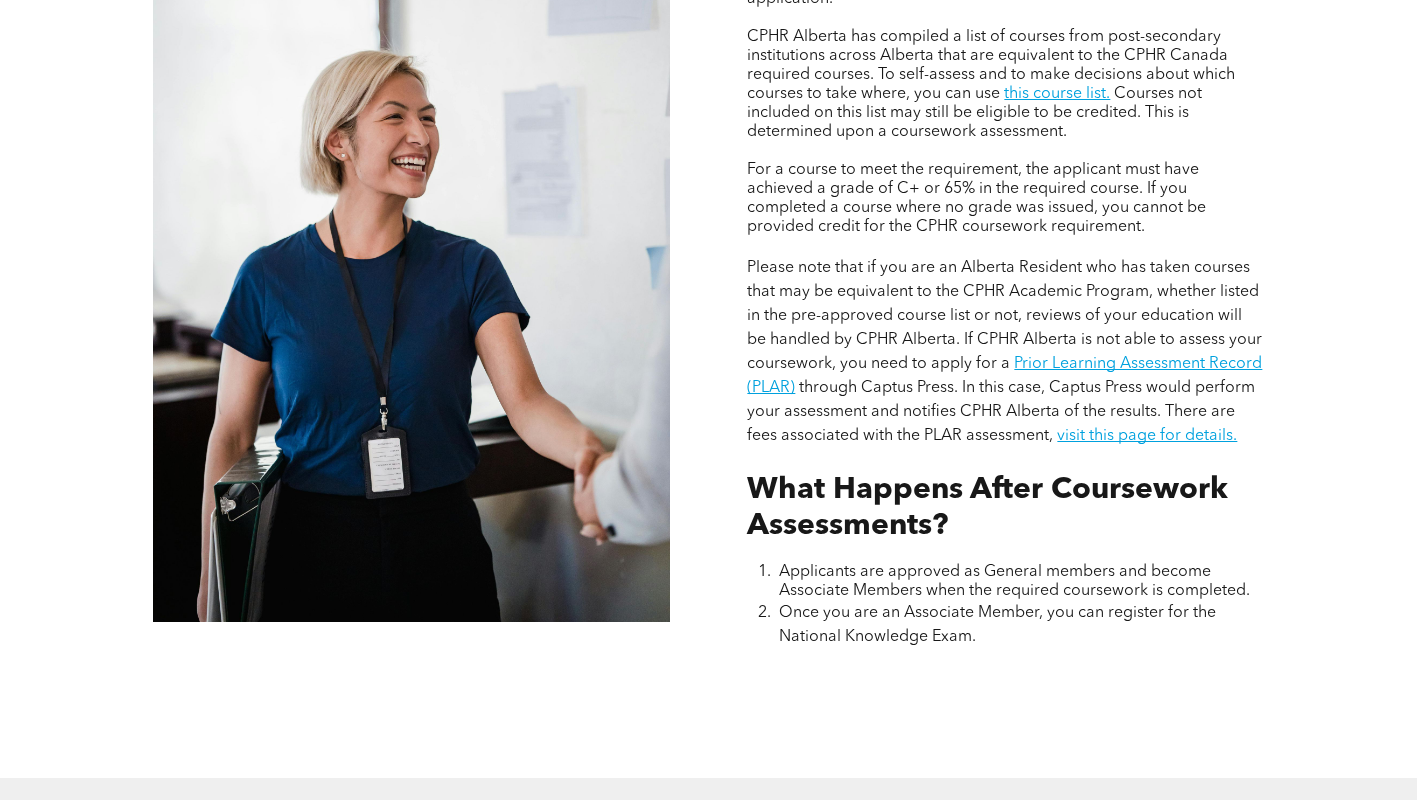 scroll, scrollTop: 1800, scrollLeft: 0, axis: vertical 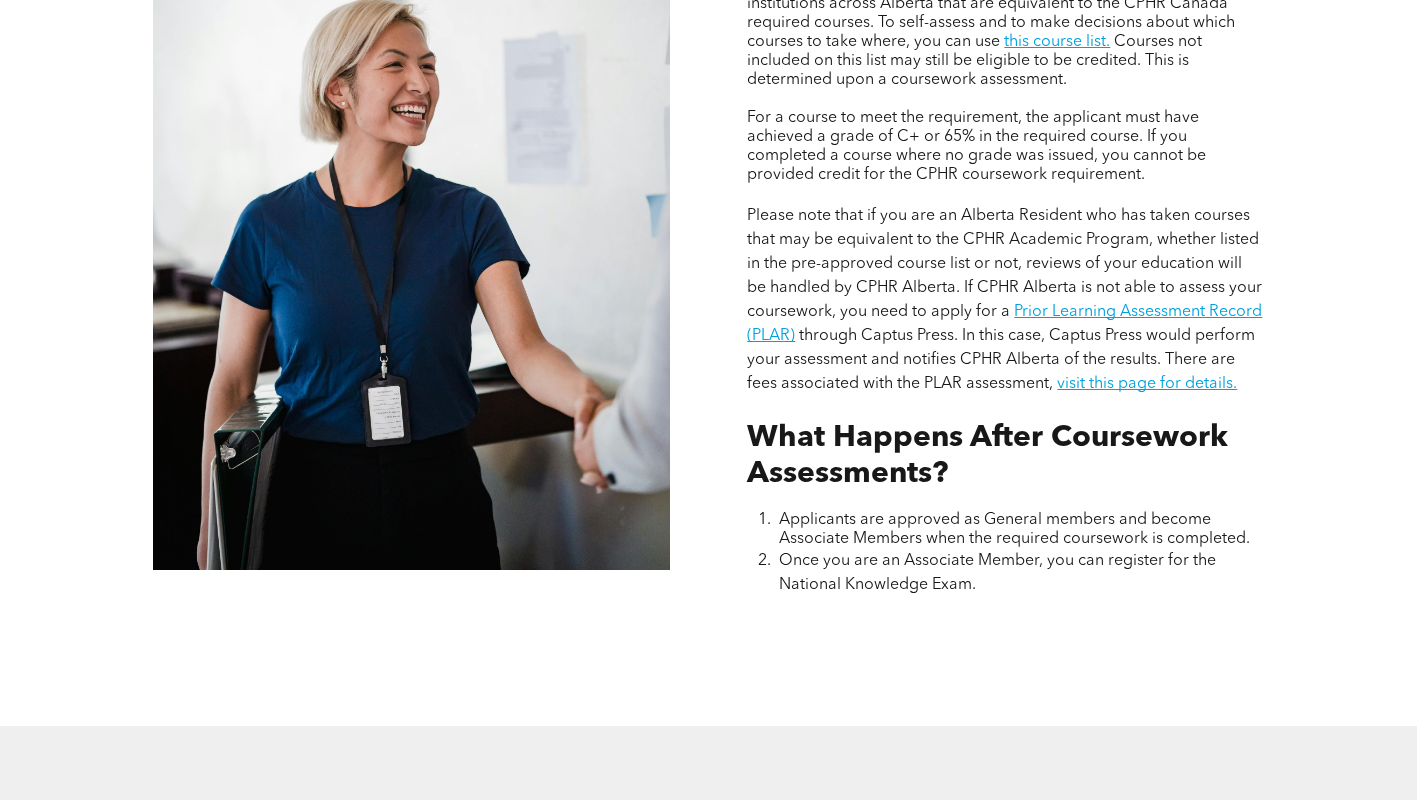 click on "Please note that if you are an Alberta Resident who has taken courses that may be equivalent to the CPHR Academic Program, whether listed in the pre-approved course list or not, reviews of your education will be handled by CPHR Alberta. If CPHR Alberta is not able to assess your coursework, you need to apply for a" at bounding box center [1004, 264] 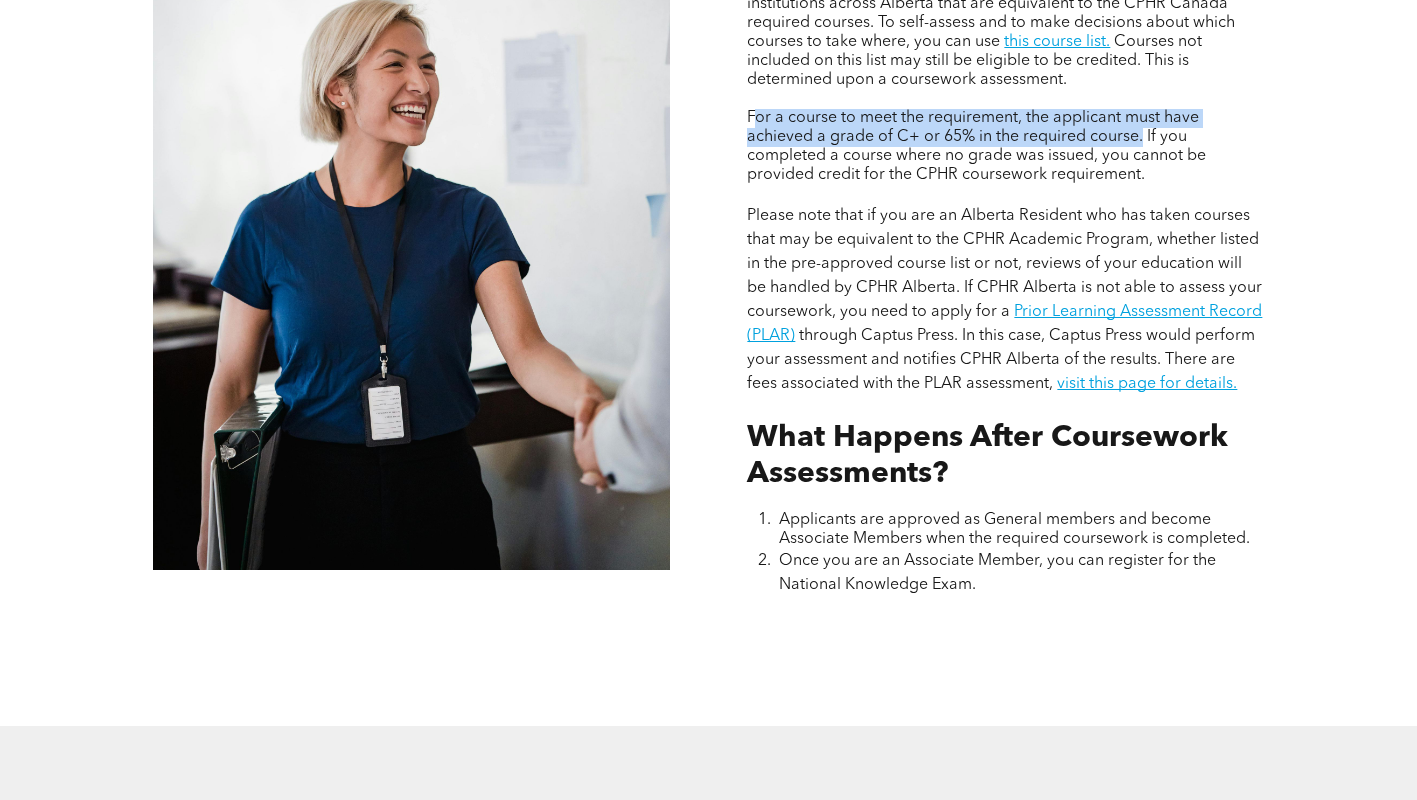 drag, startPoint x: 753, startPoint y: 110, endPoint x: 1141, endPoint y: 133, distance: 388.6811 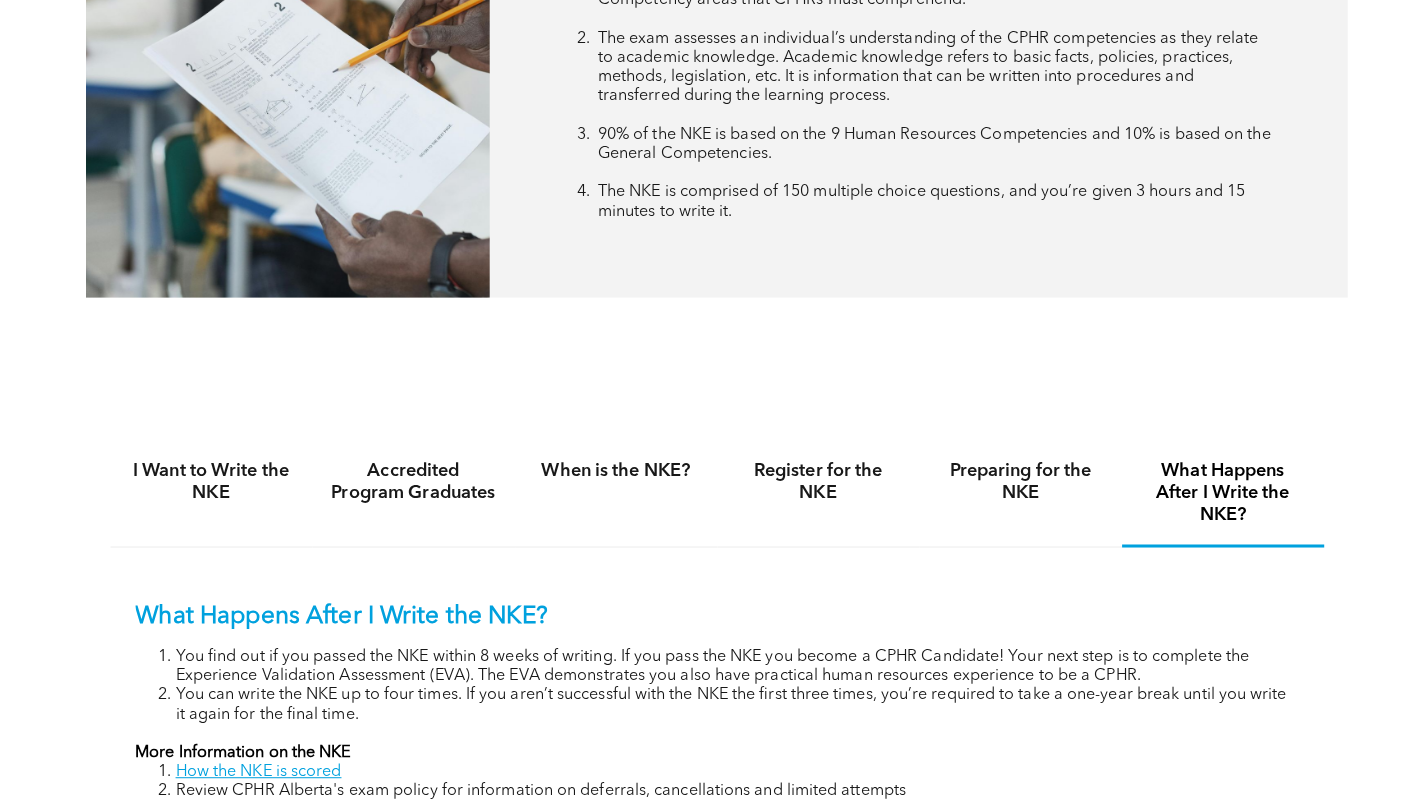 scroll, scrollTop: 1078, scrollLeft: 0, axis: vertical 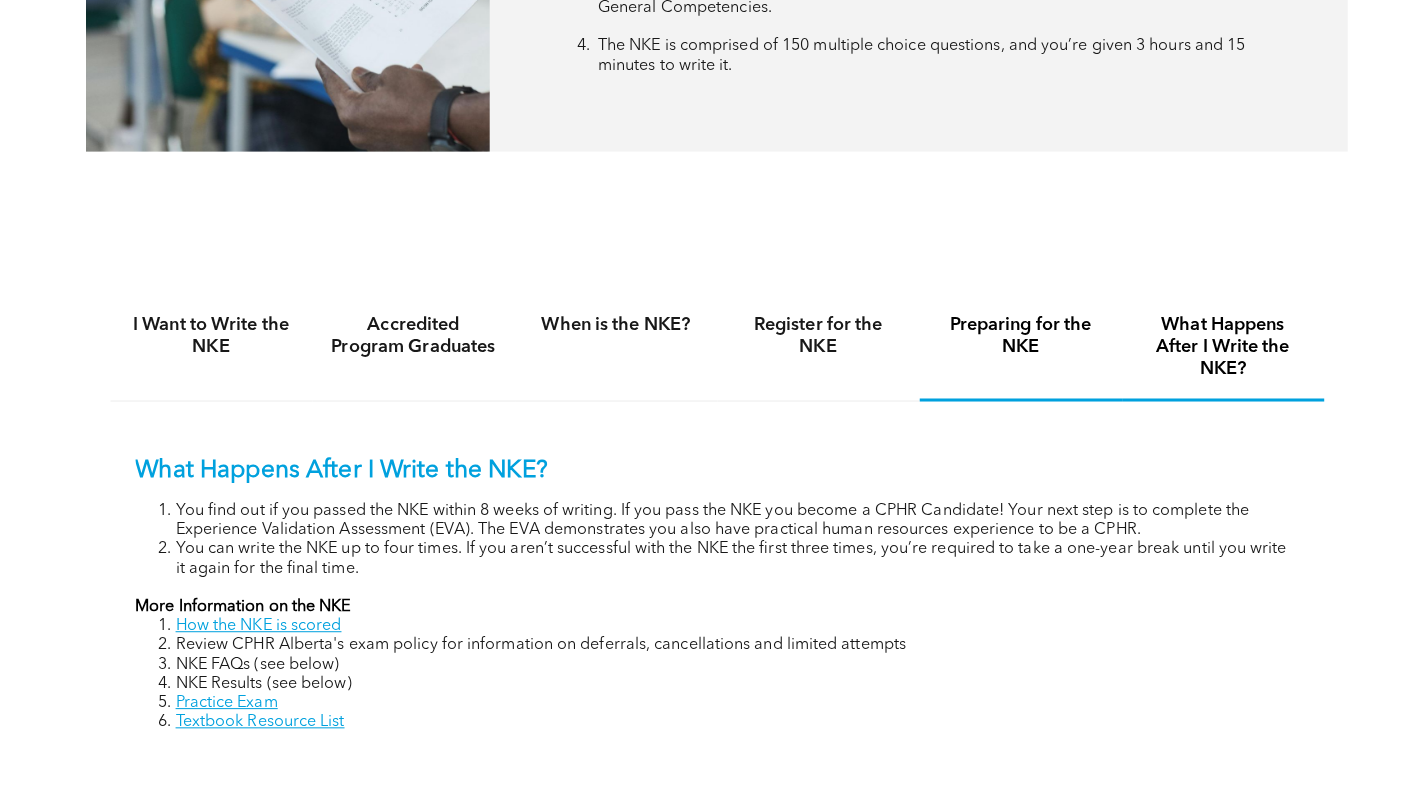 drag, startPoint x: 957, startPoint y: 333, endPoint x: 941, endPoint y: 336, distance: 16.27882 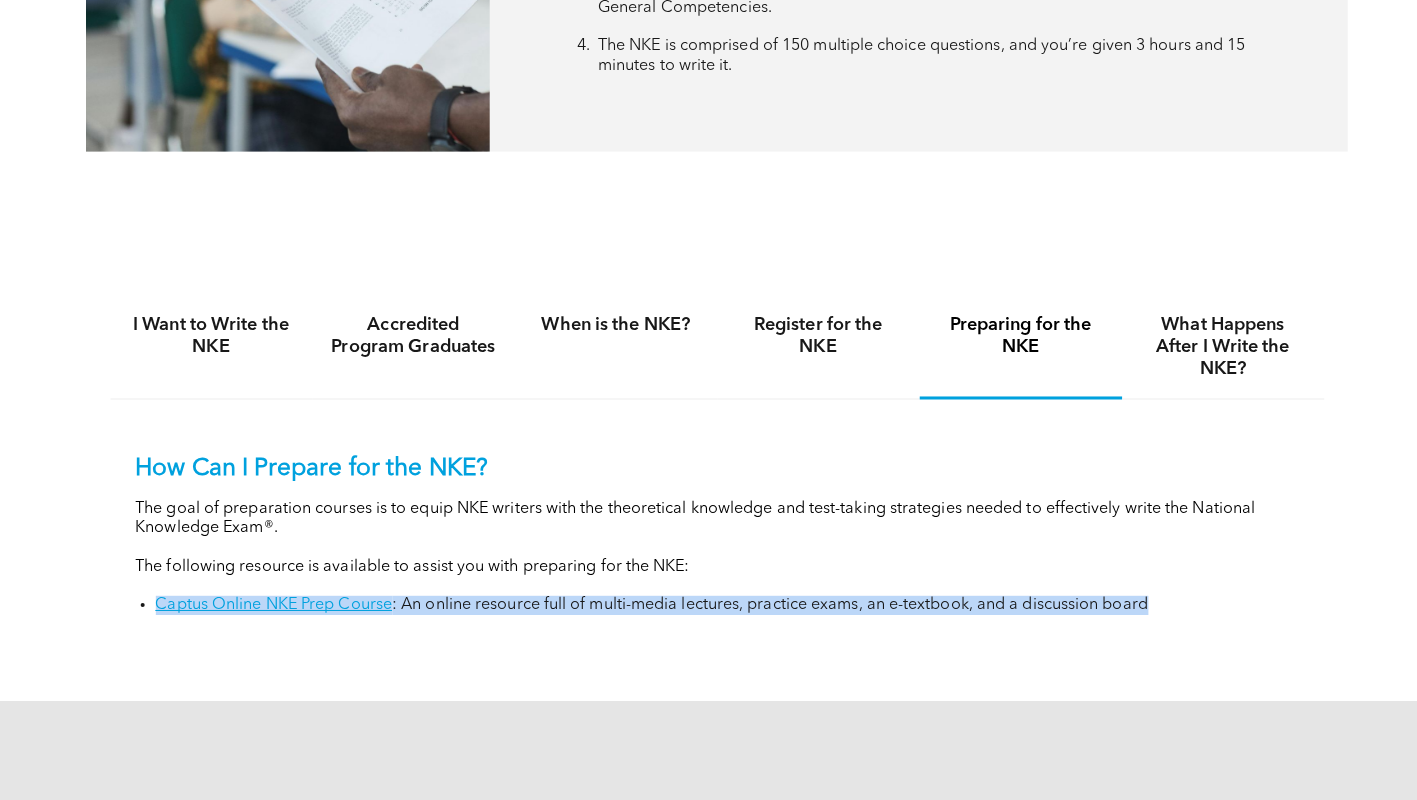 drag, startPoint x: 151, startPoint y: 608, endPoint x: 1191, endPoint y: 635, distance: 1040.3505 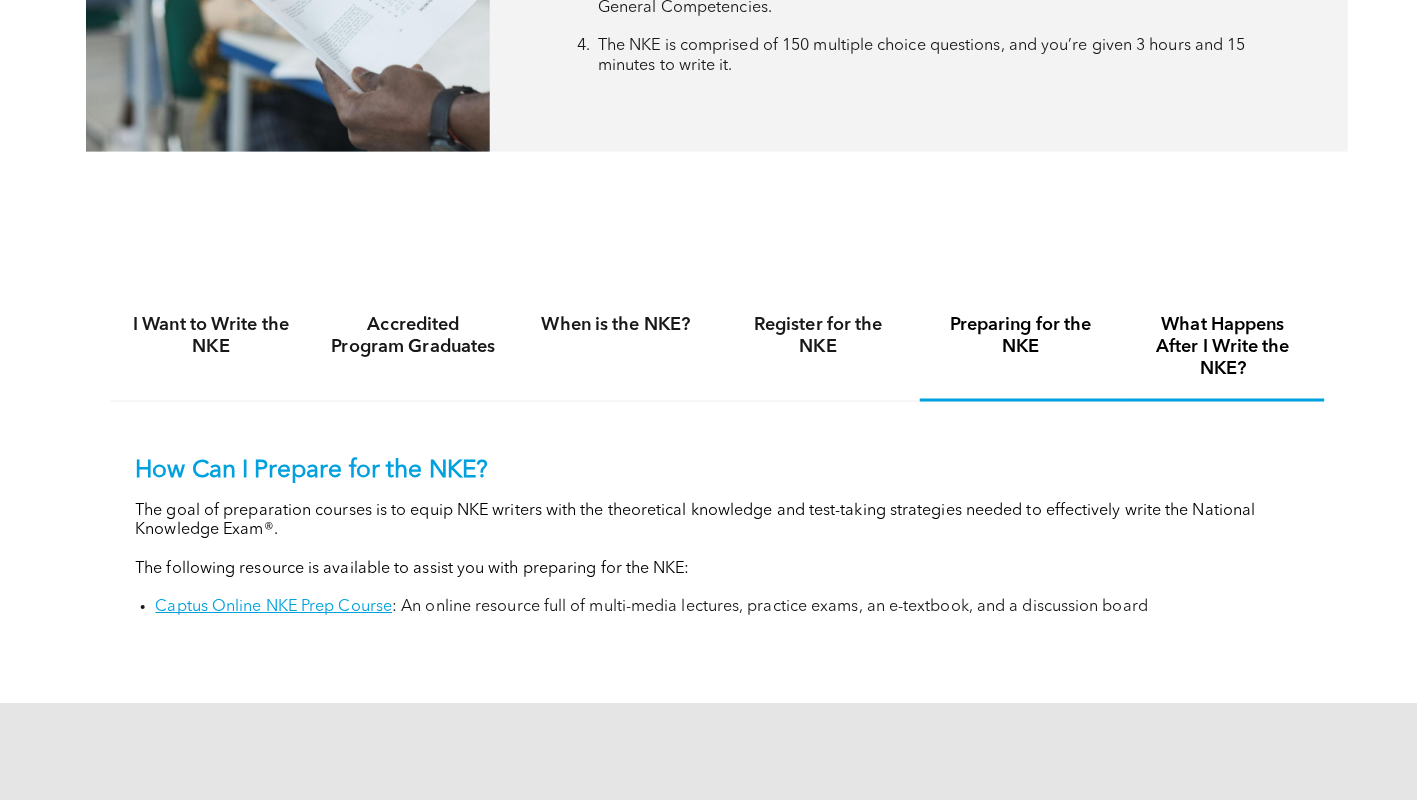 click on "What Happens After I Write the NKE?" at bounding box center (1209, 352) 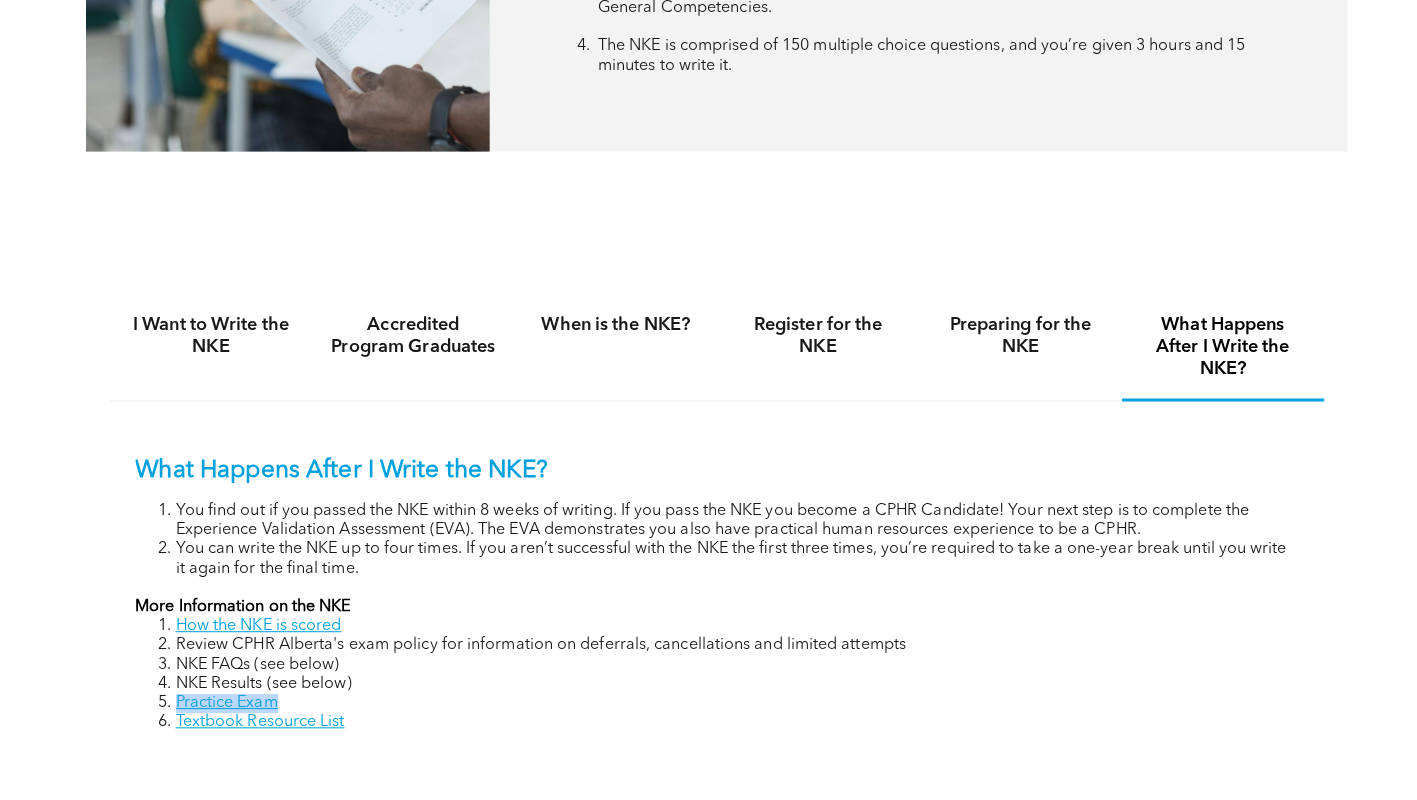 drag, startPoint x: 296, startPoint y: 699, endPoint x: 173, endPoint y: 694, distance: 123.101585 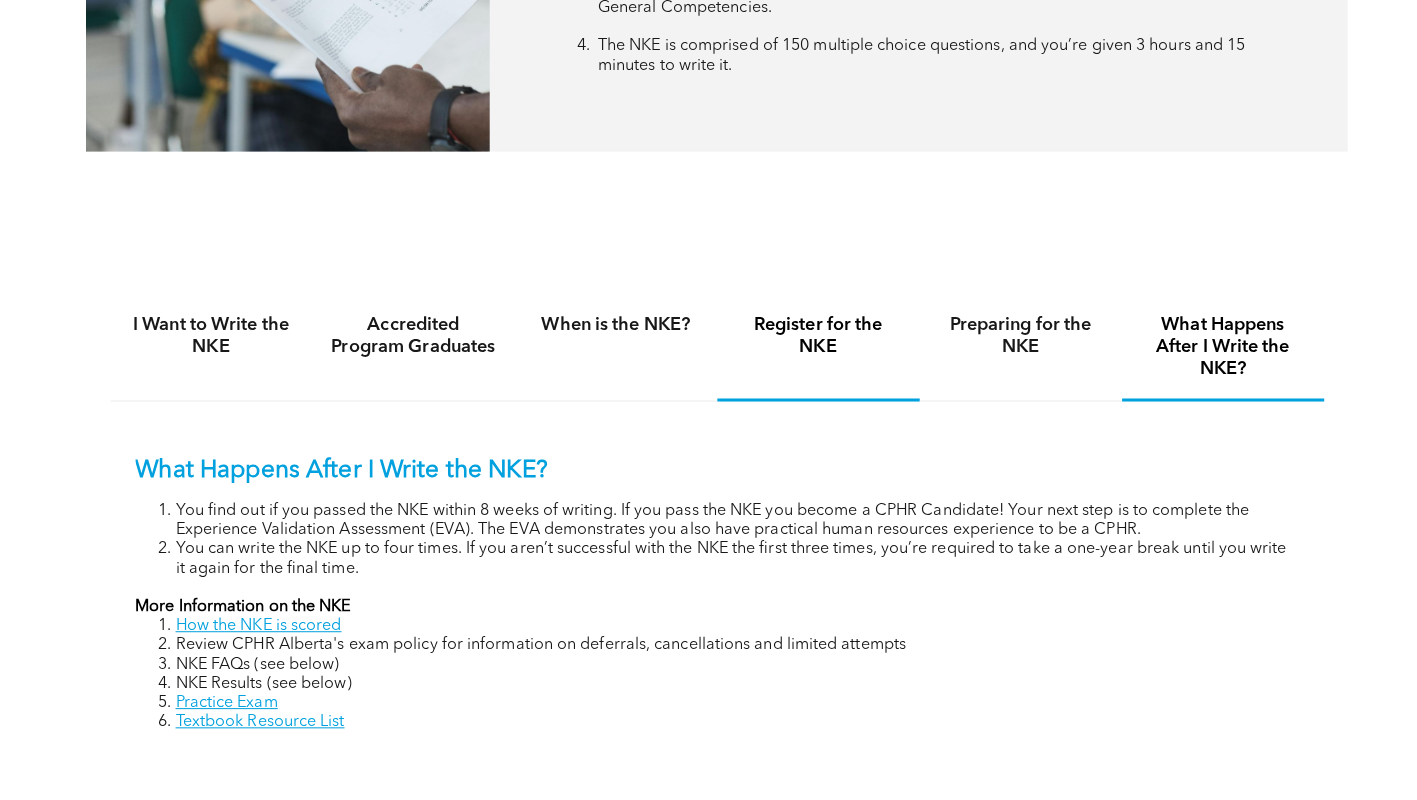 click on "Register for the NKE" at bounding box center [809, 341] 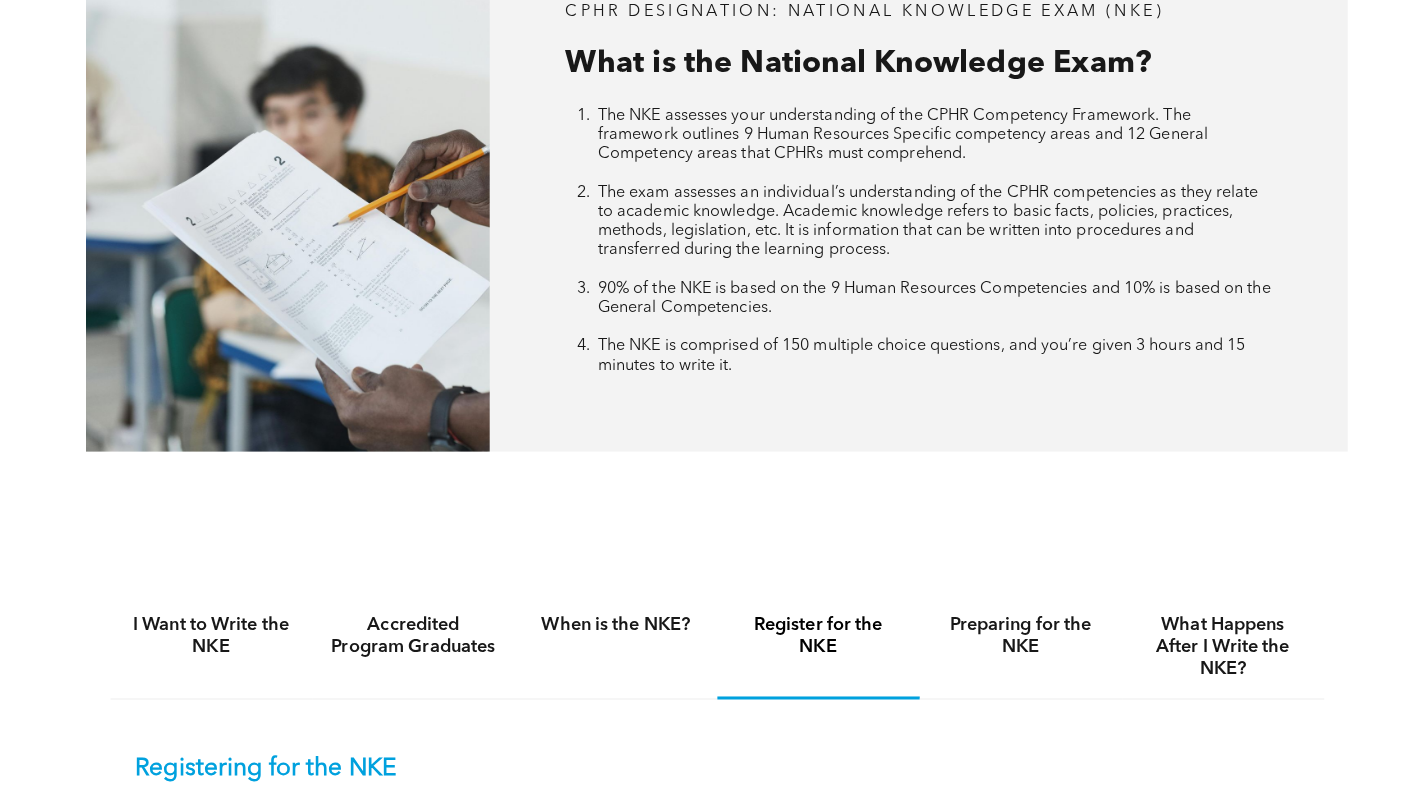 scroll, scrollTop: 979, scrollLeft: 0, axis: vertical 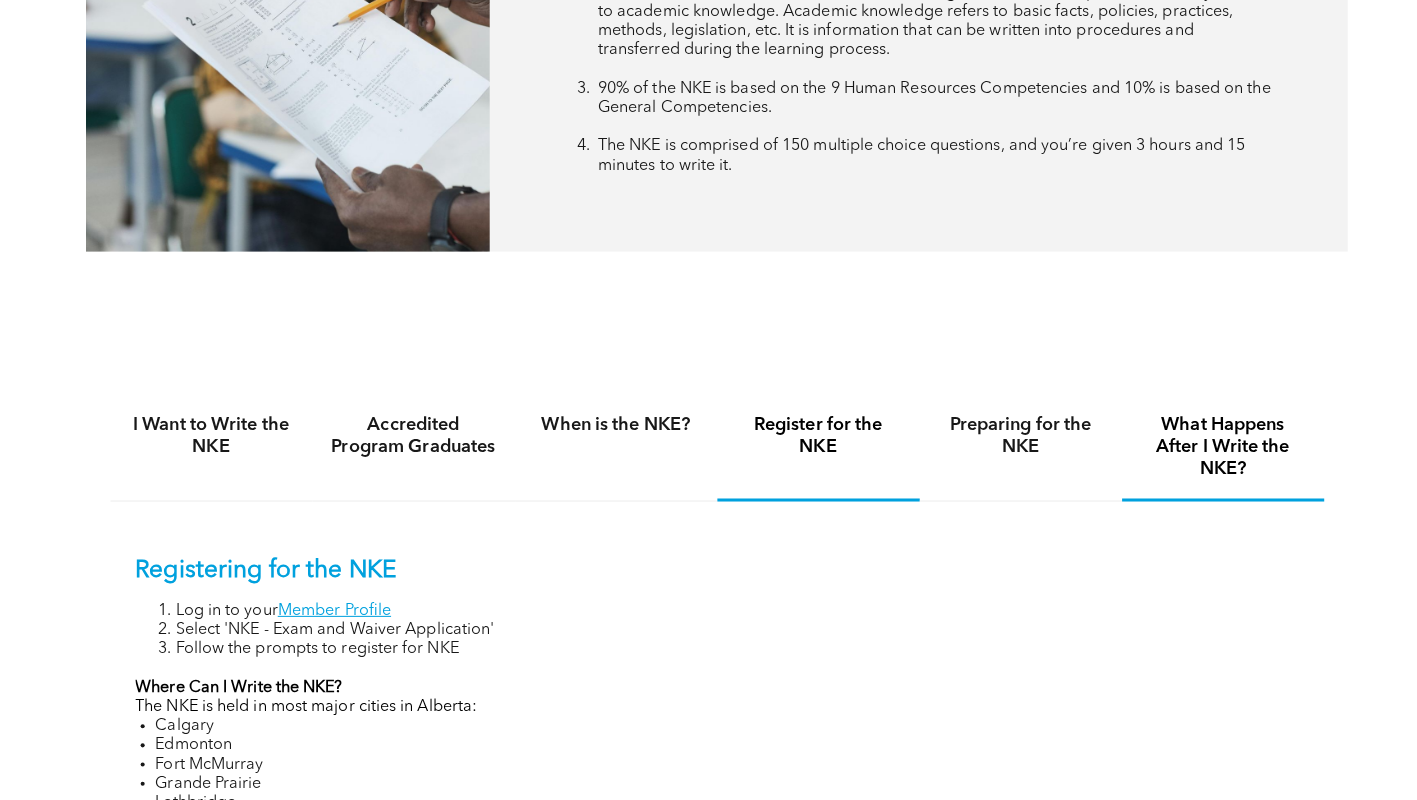 click on "What Happens After I Write the NKE?" at bounding box center (1209, 452) 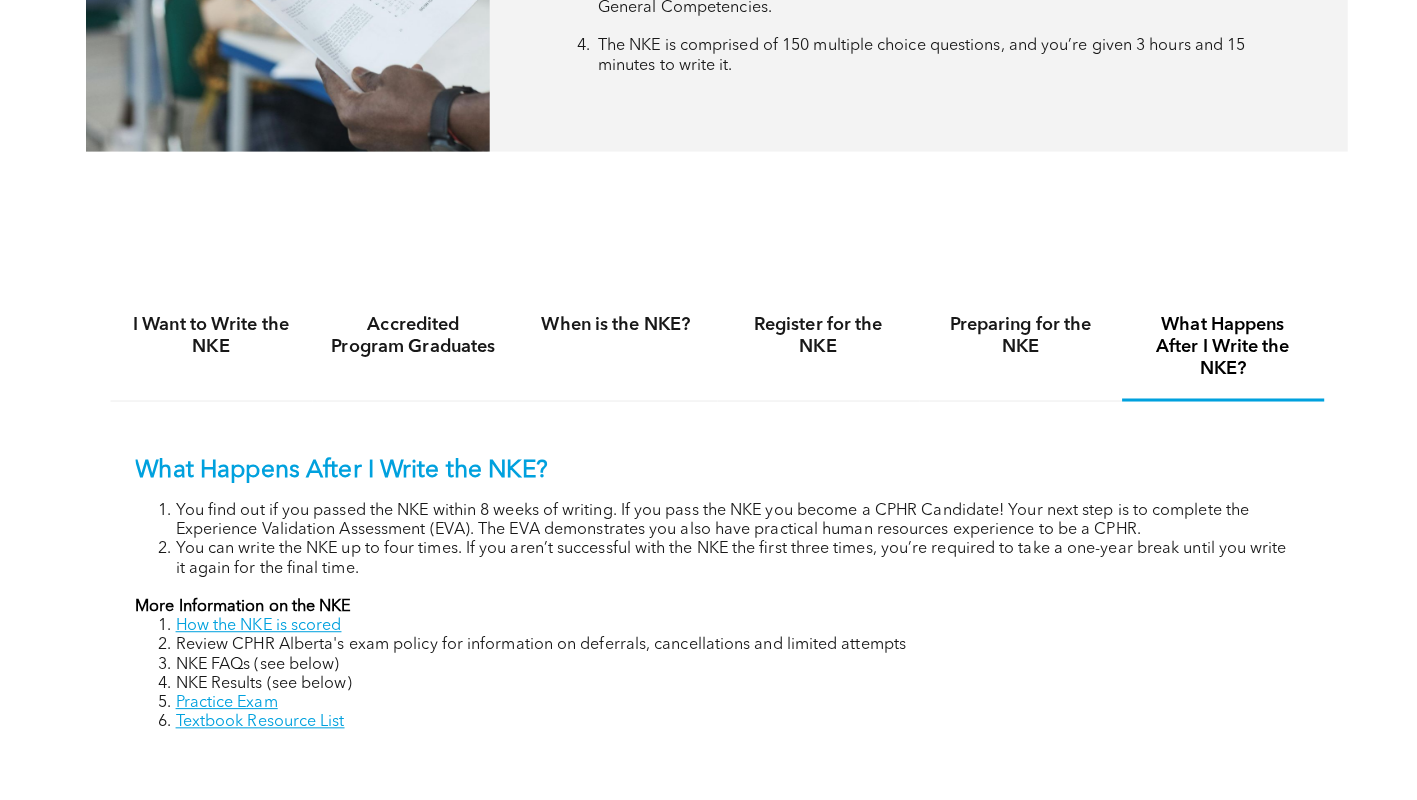 scroll, scrollTop: 1177, scrollLeft: 0, axis: vertical 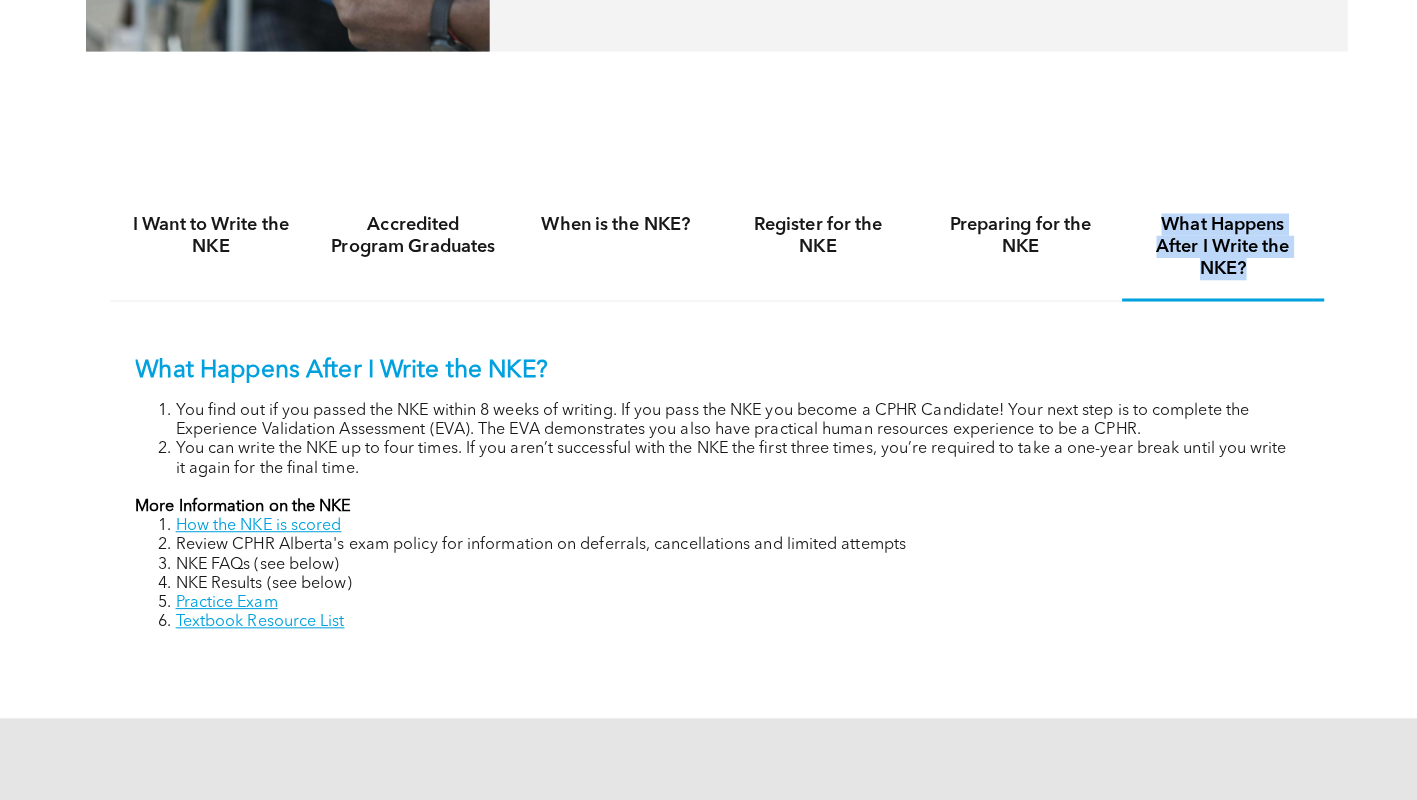 drag, startPoint x: 1138, startPoint y: 225, endPoint x: 1272, endPoint y: 285, distance: 146.81961 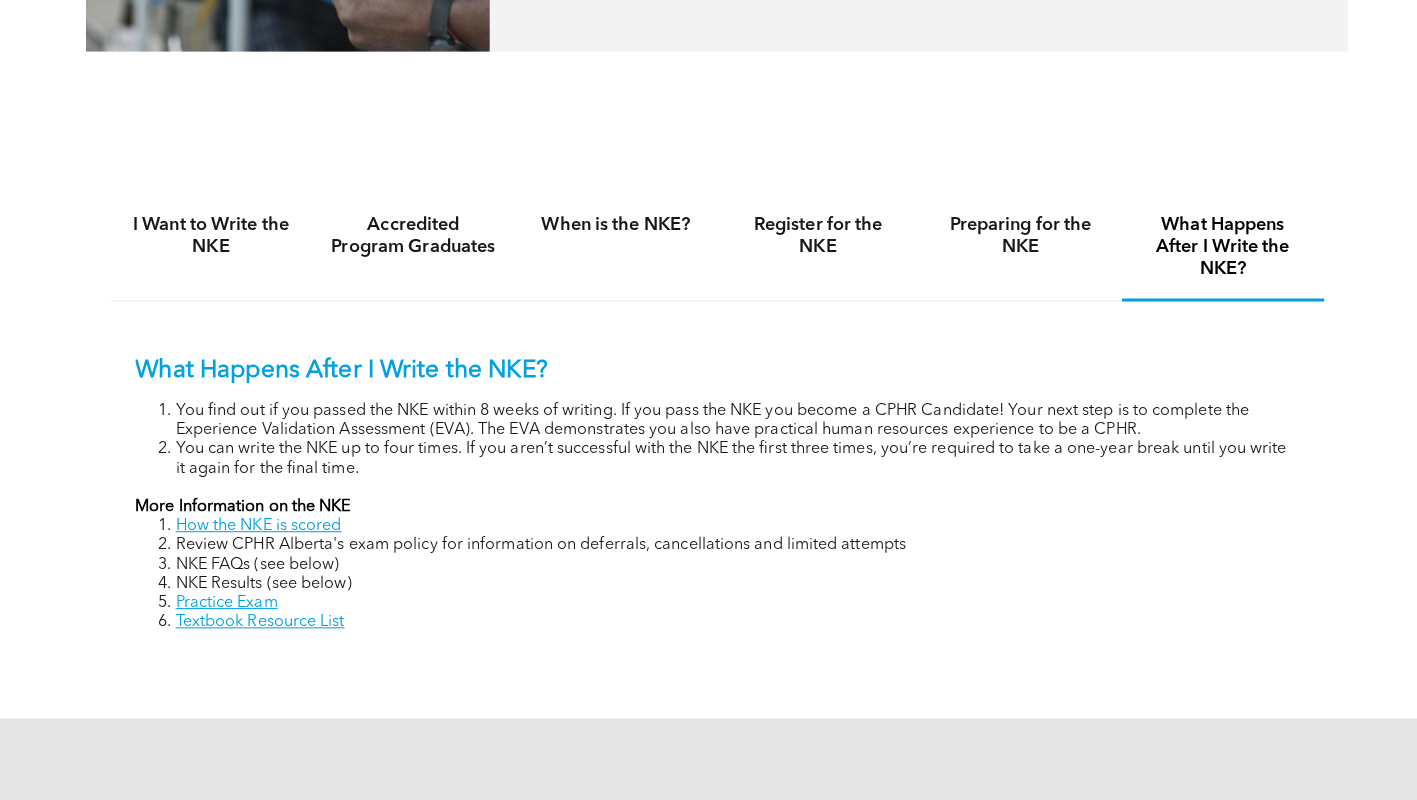 drag, startPoint x: 1272, startPoint y: 285, endPoint x: 1274, endPoint y: 344, distance: 59.03389 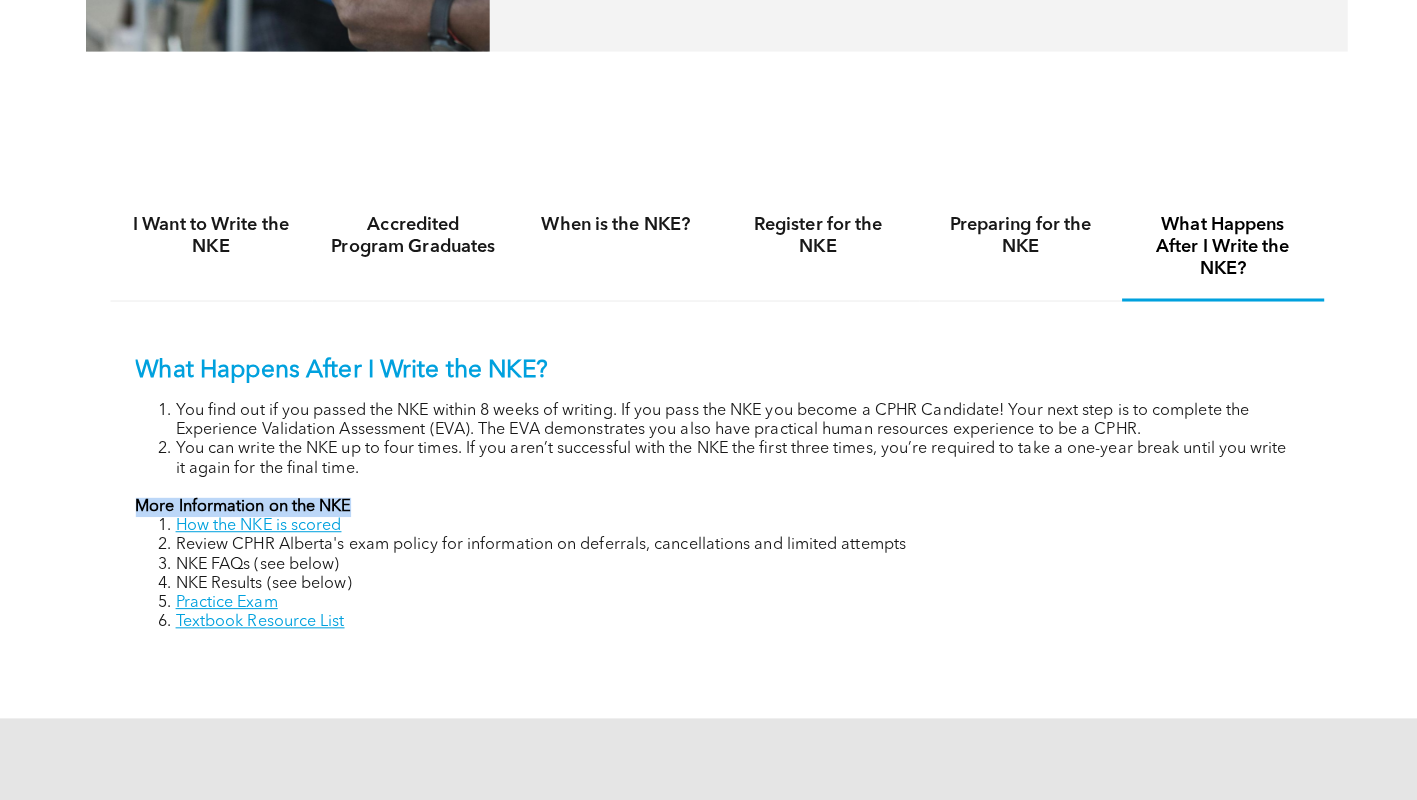 drag, startPoint x: 118, startPoint y: 500, endPoint x: 361, endPoint y: 514, distance: 243.40295 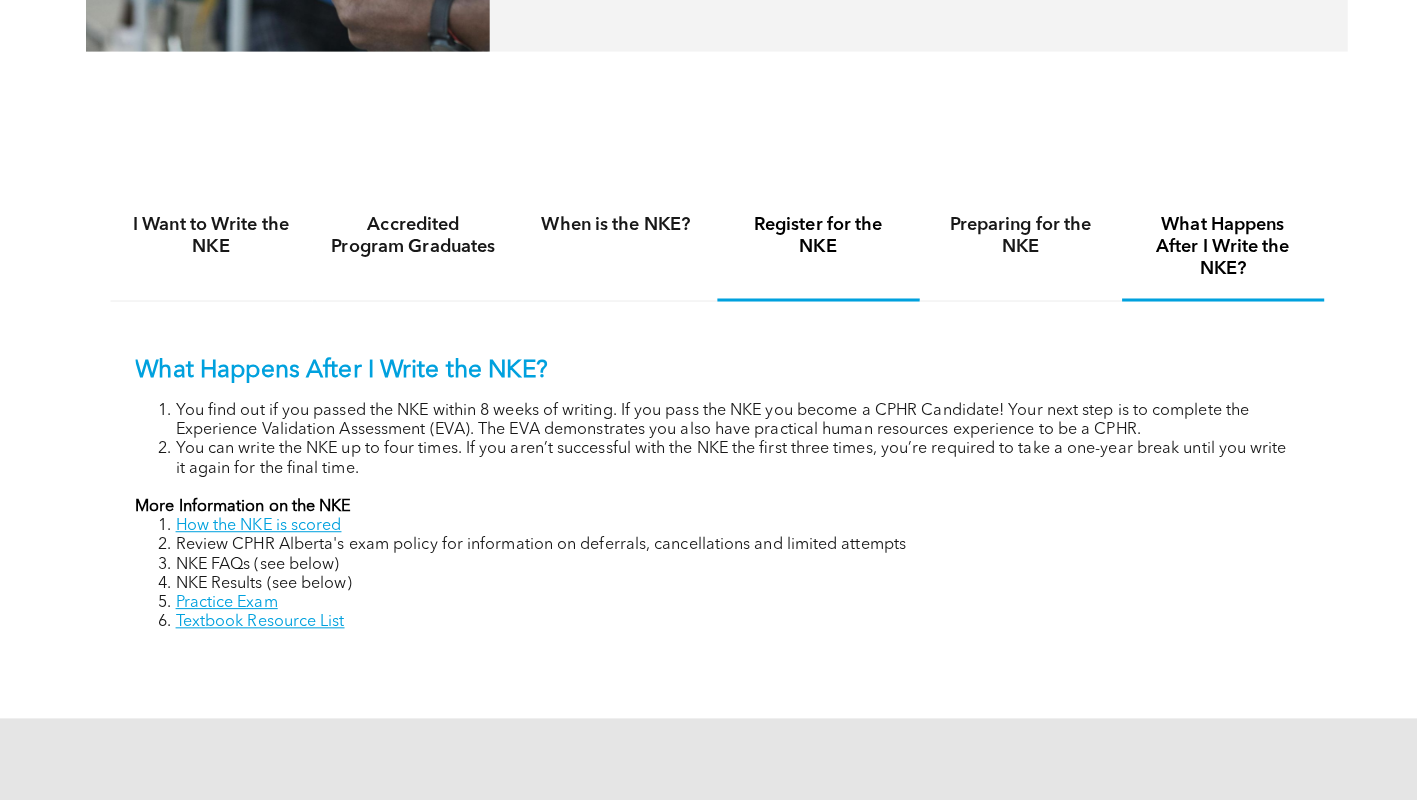 click on "Register for the NKE" at bounding box center [809, 242] 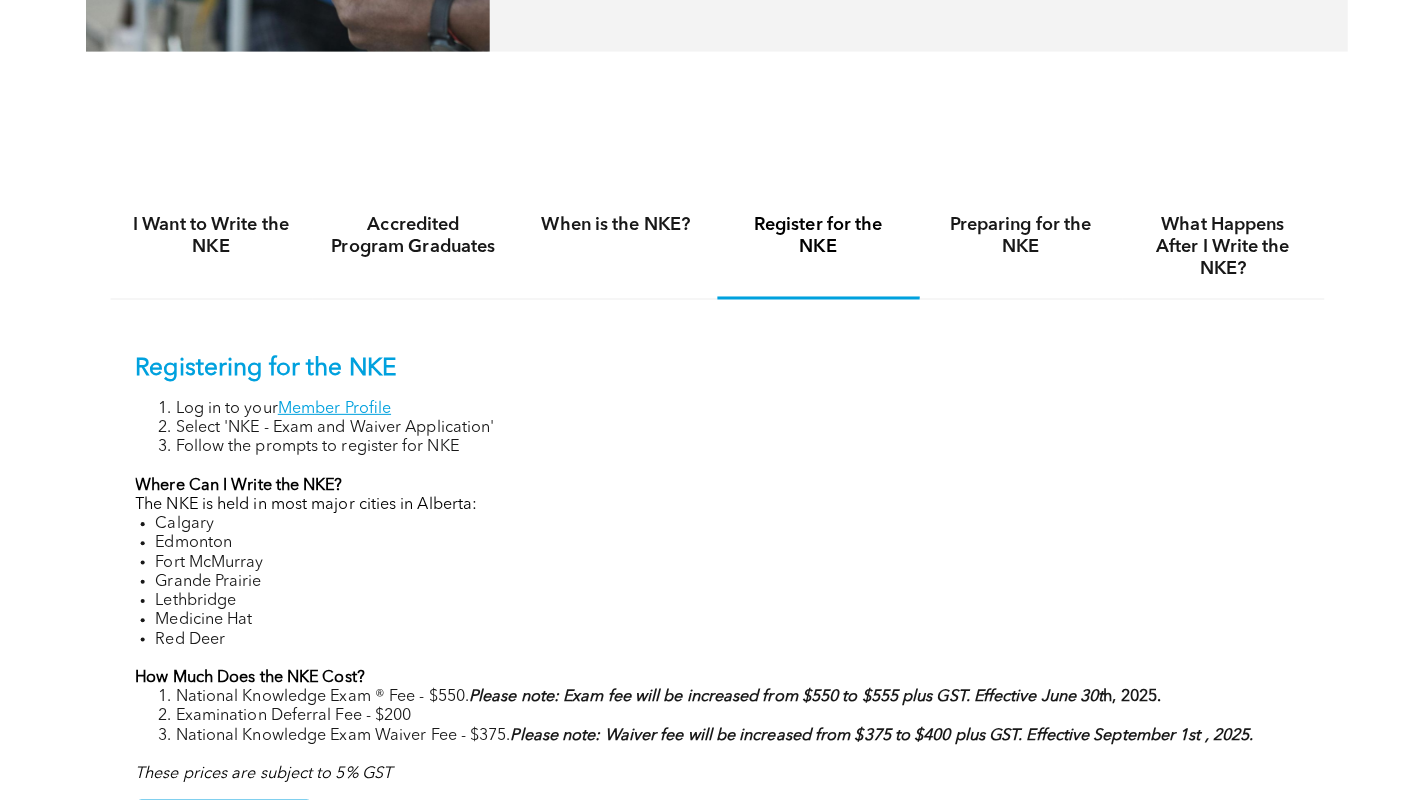 click on "Register for the NKE" at bounding box center [809, 253] 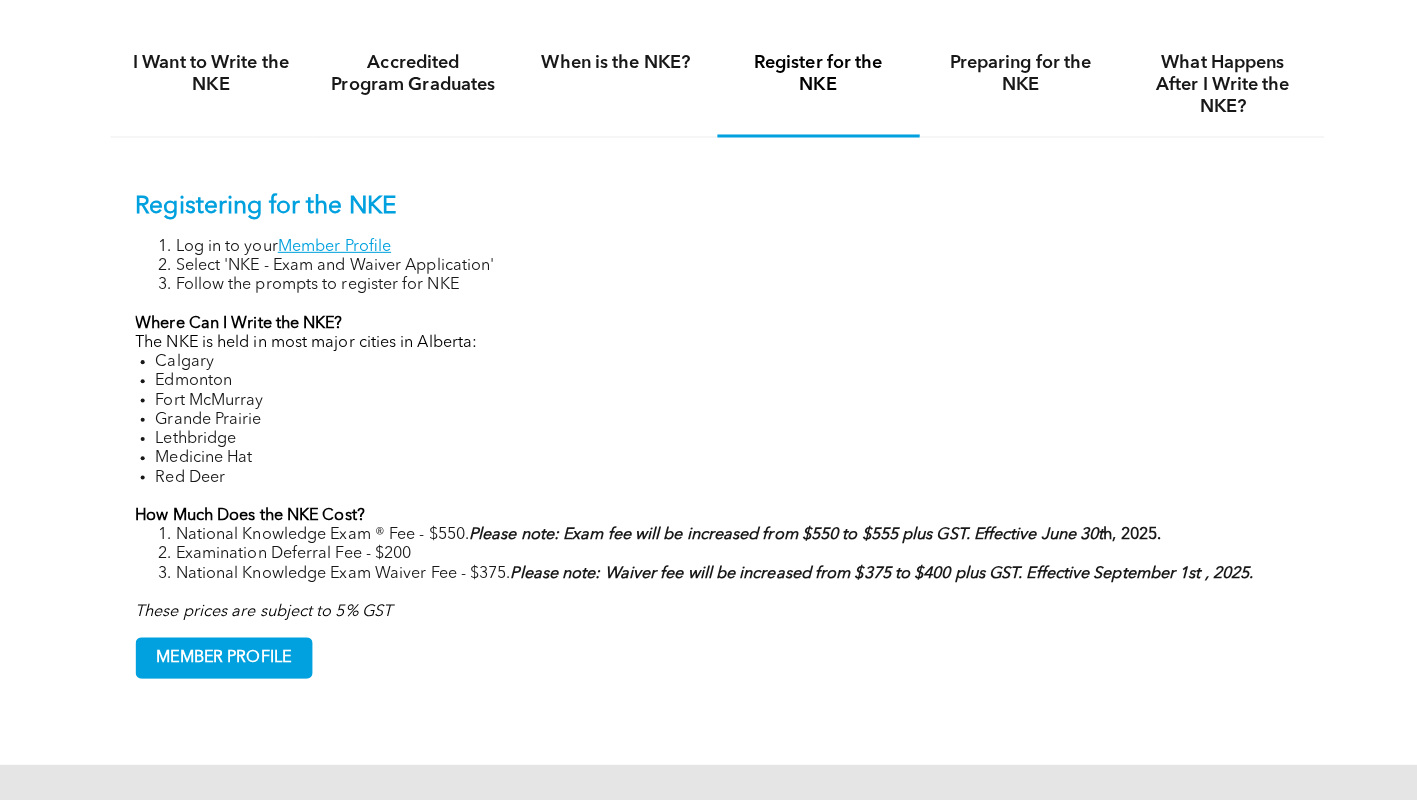 scroll, scrollTop: 1284, scrollLeft: 0, axis: vertical 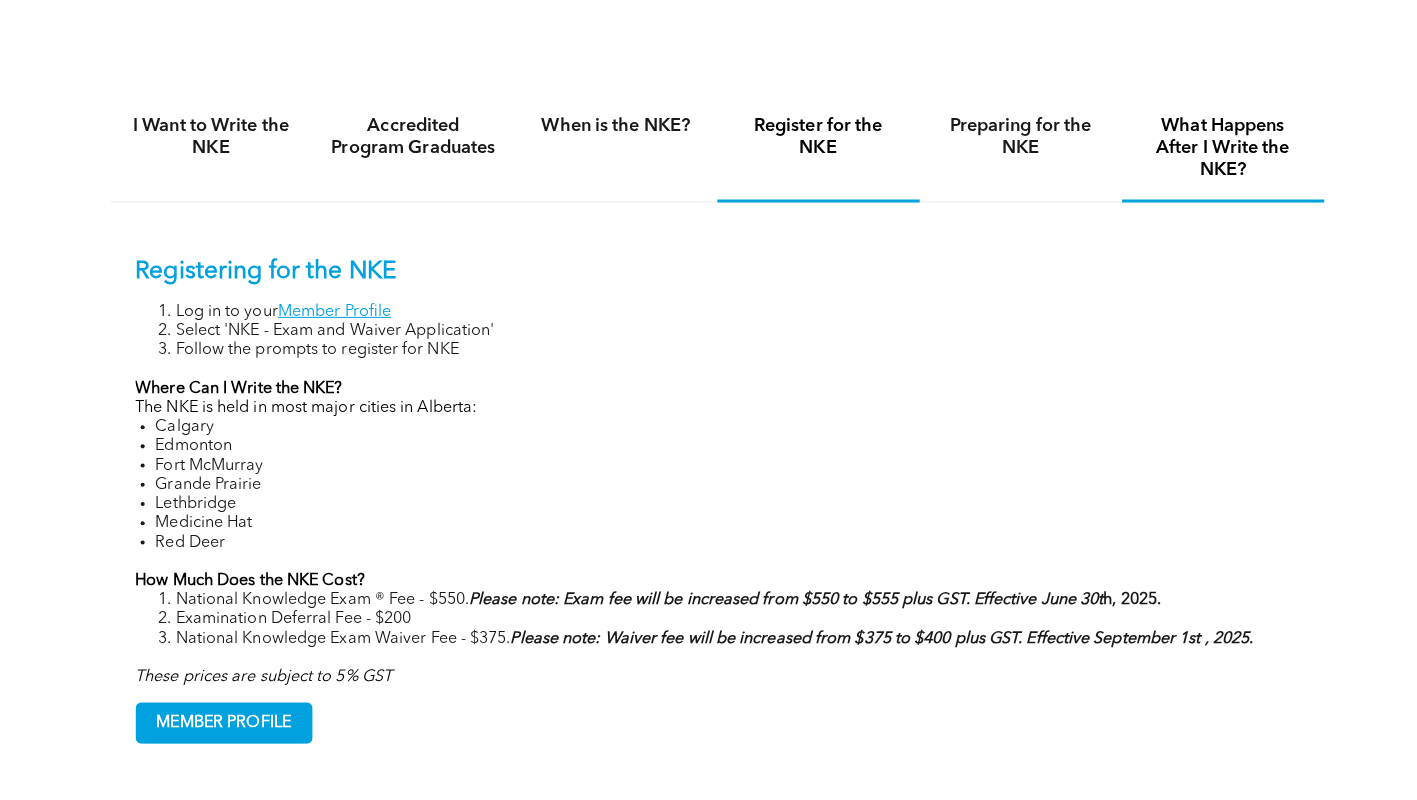 click on "What Happens After I Write the NKE?" at bounding box center [1209, 146] 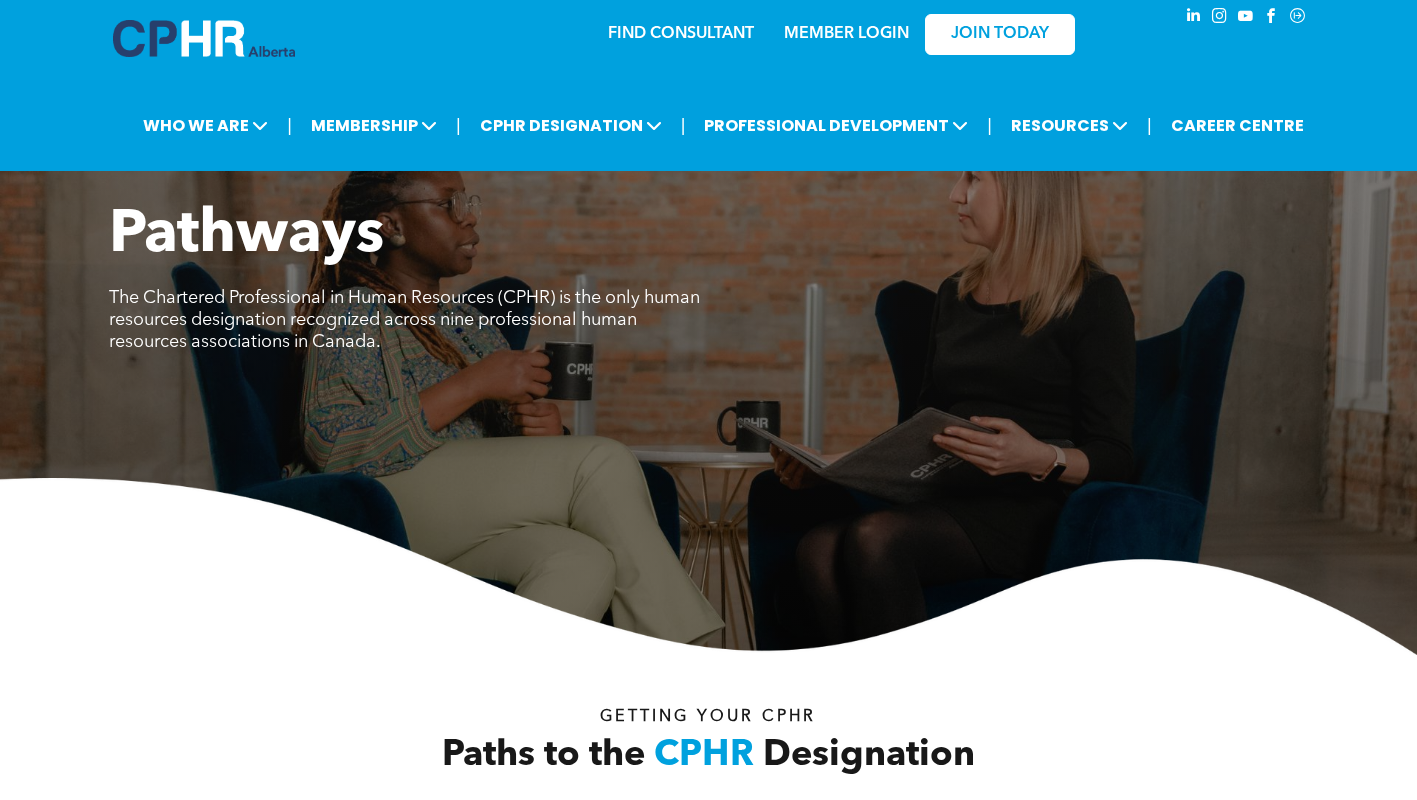 scroll, scrollTop: 534, scrollLeft: 0, axis: vertical 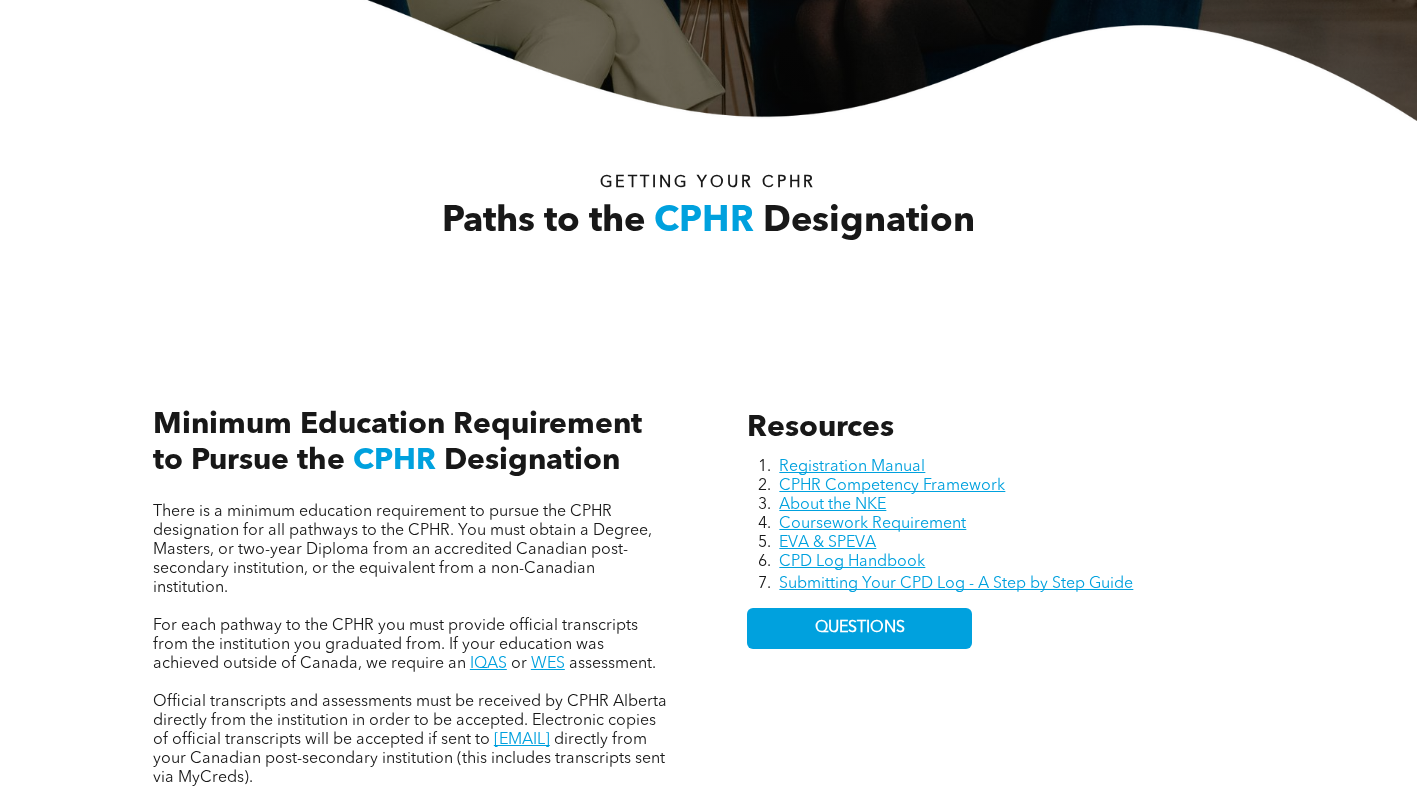 click on "Paths to the
CPHR
Designation
Getting your Cphr" at bounding box center [708, 220] 